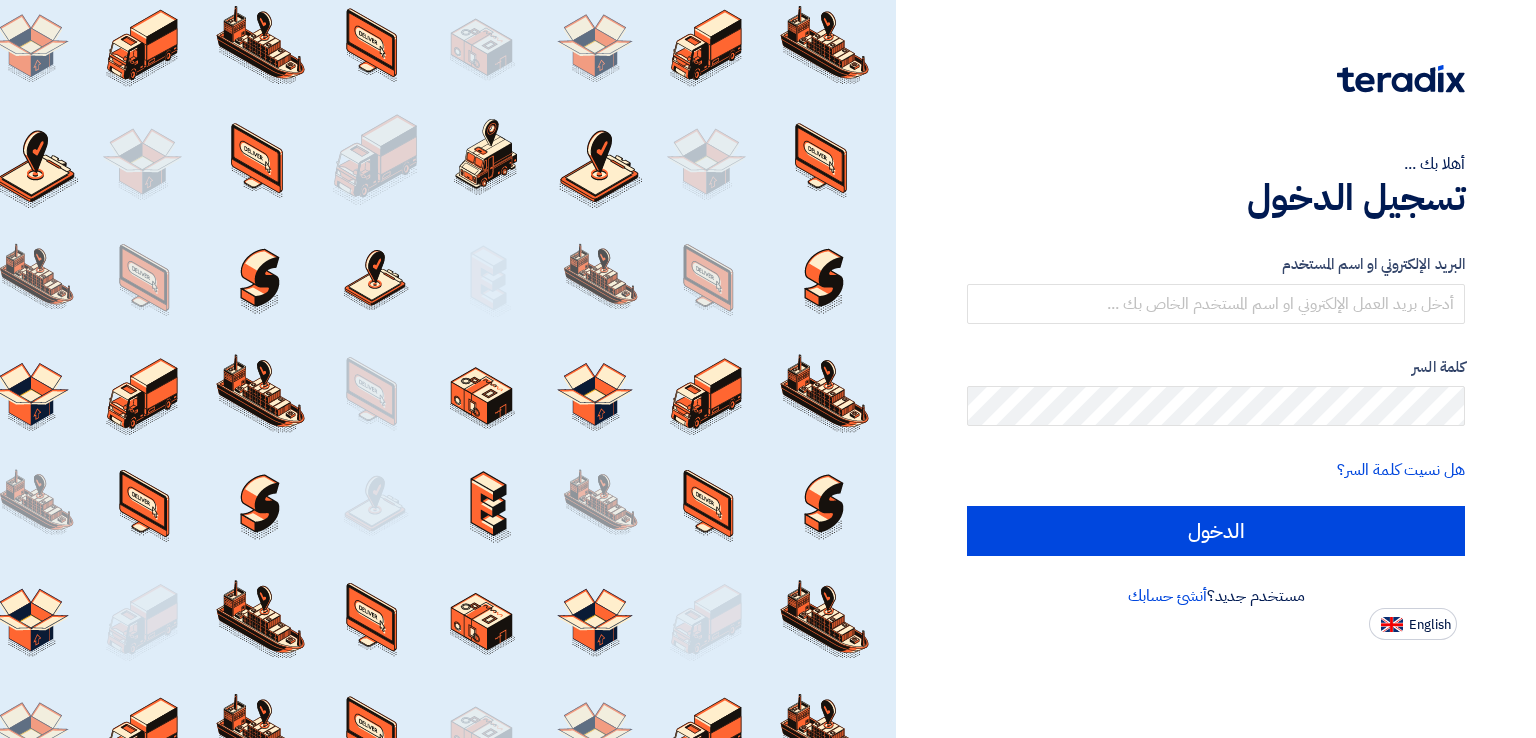 scroll, scrollTop: 0, scrollLeft: 0, axis: both 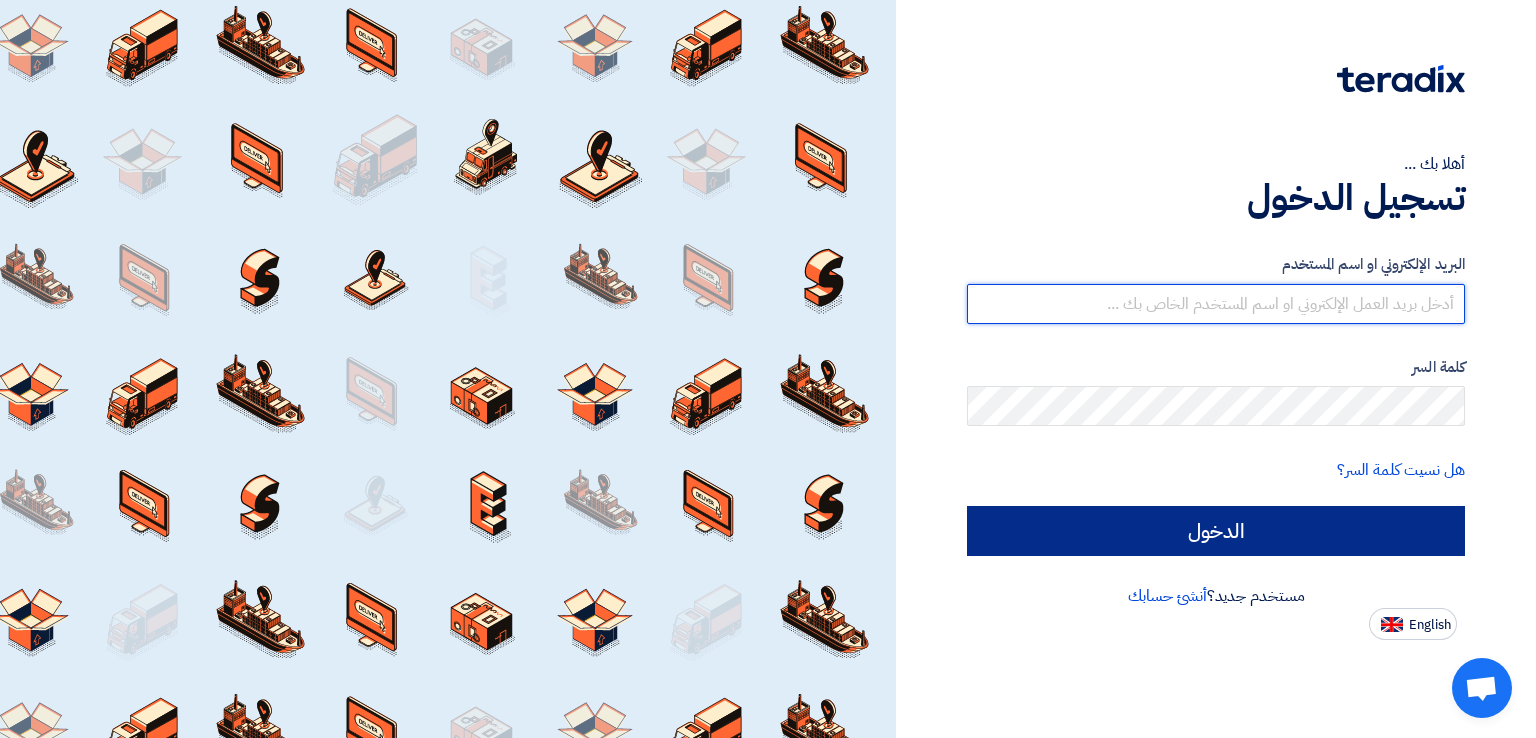 type on "[EMAIL]@[DOMAIN]" 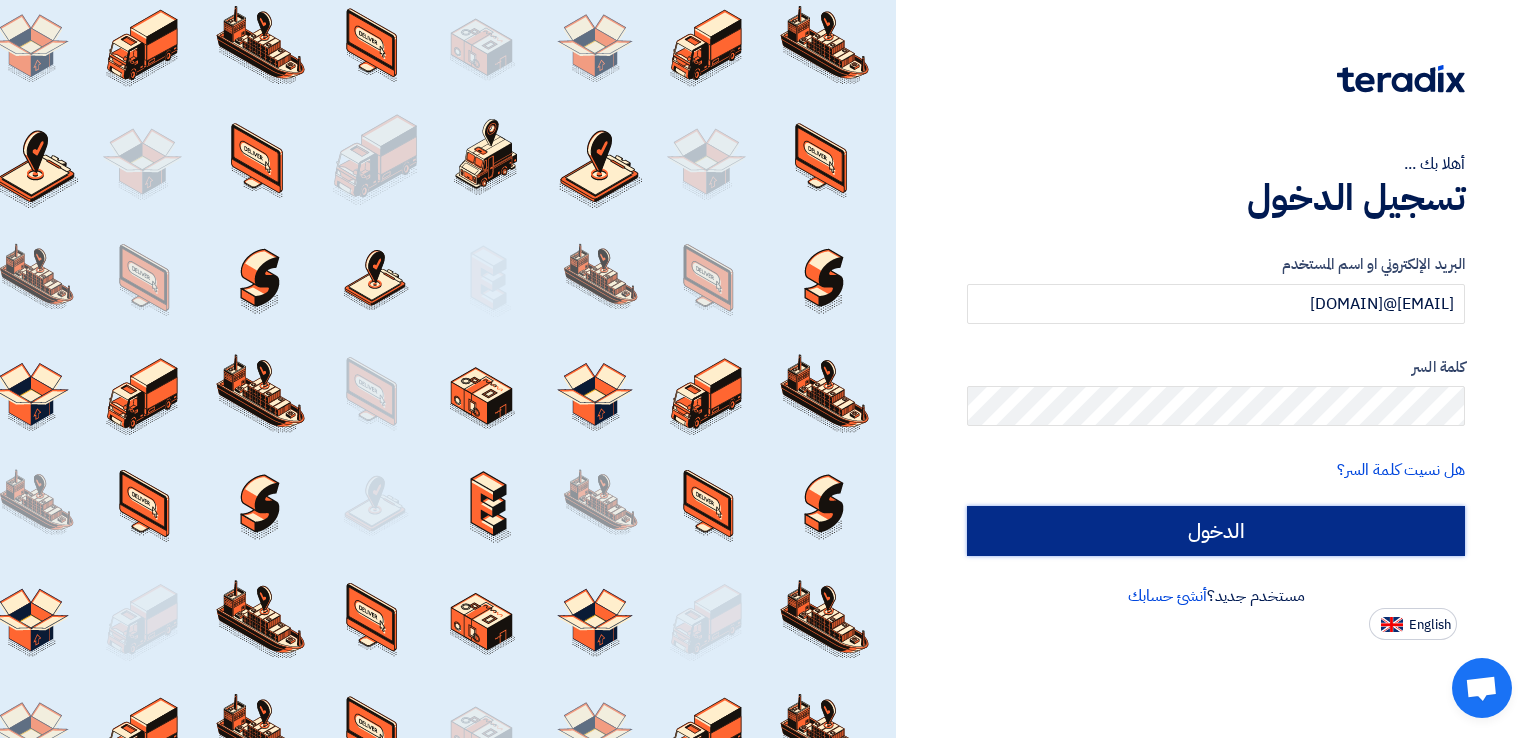 click on "الدخول" 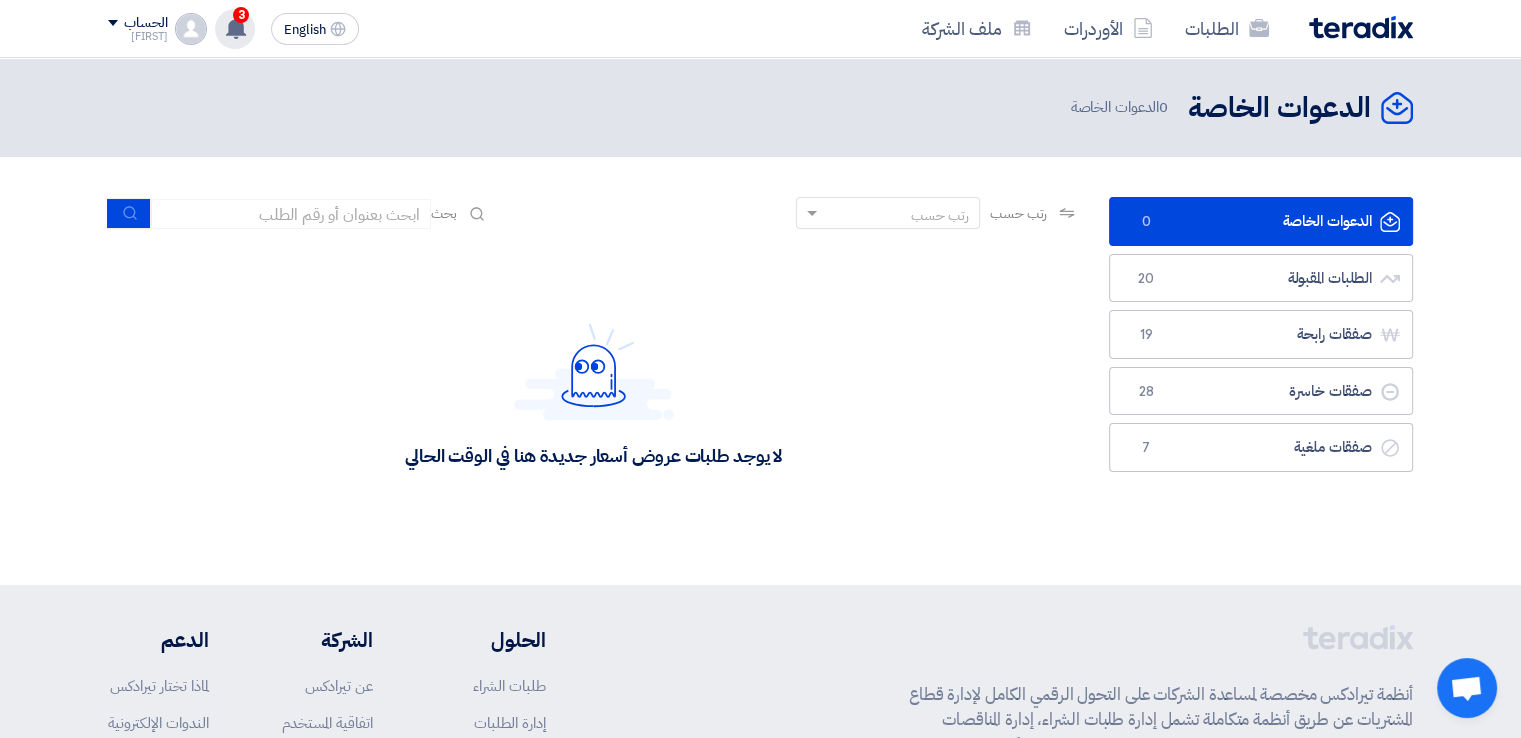 click on "3" 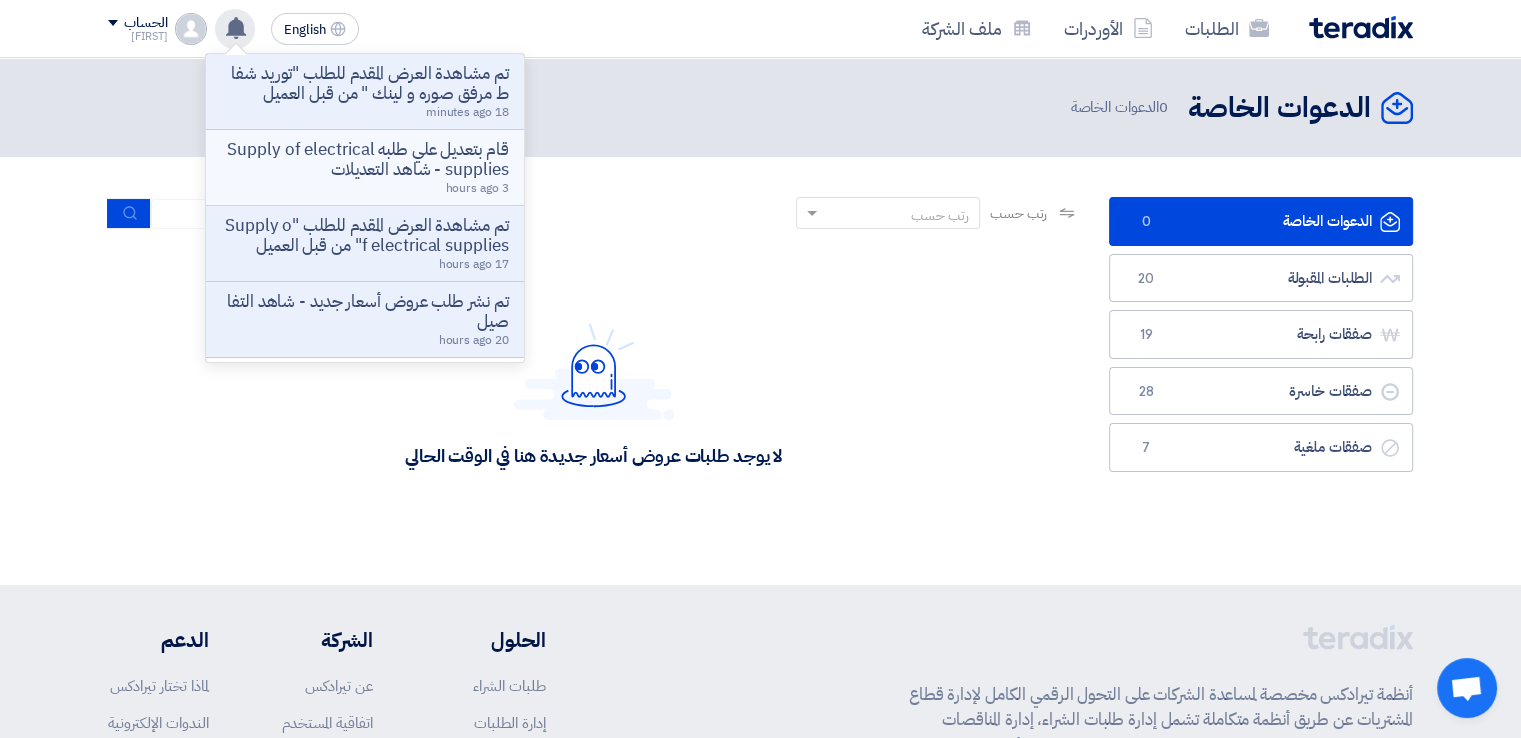 click on "قام بتعديل علي طلبه Supply of electrical supplies - شاهد التعديلات" 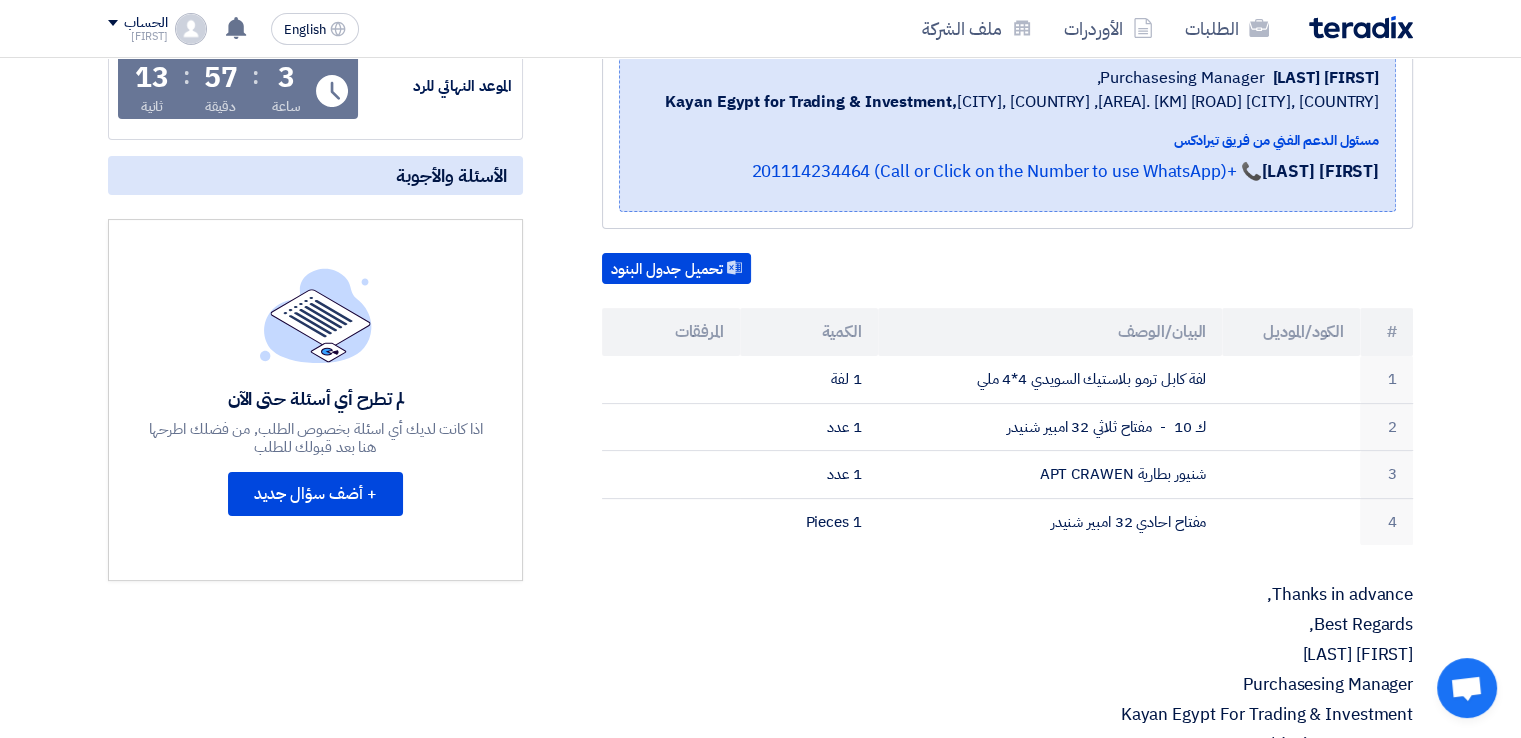 scroll, scrollTop: 416, scrollLeft: 0, axis: vertical 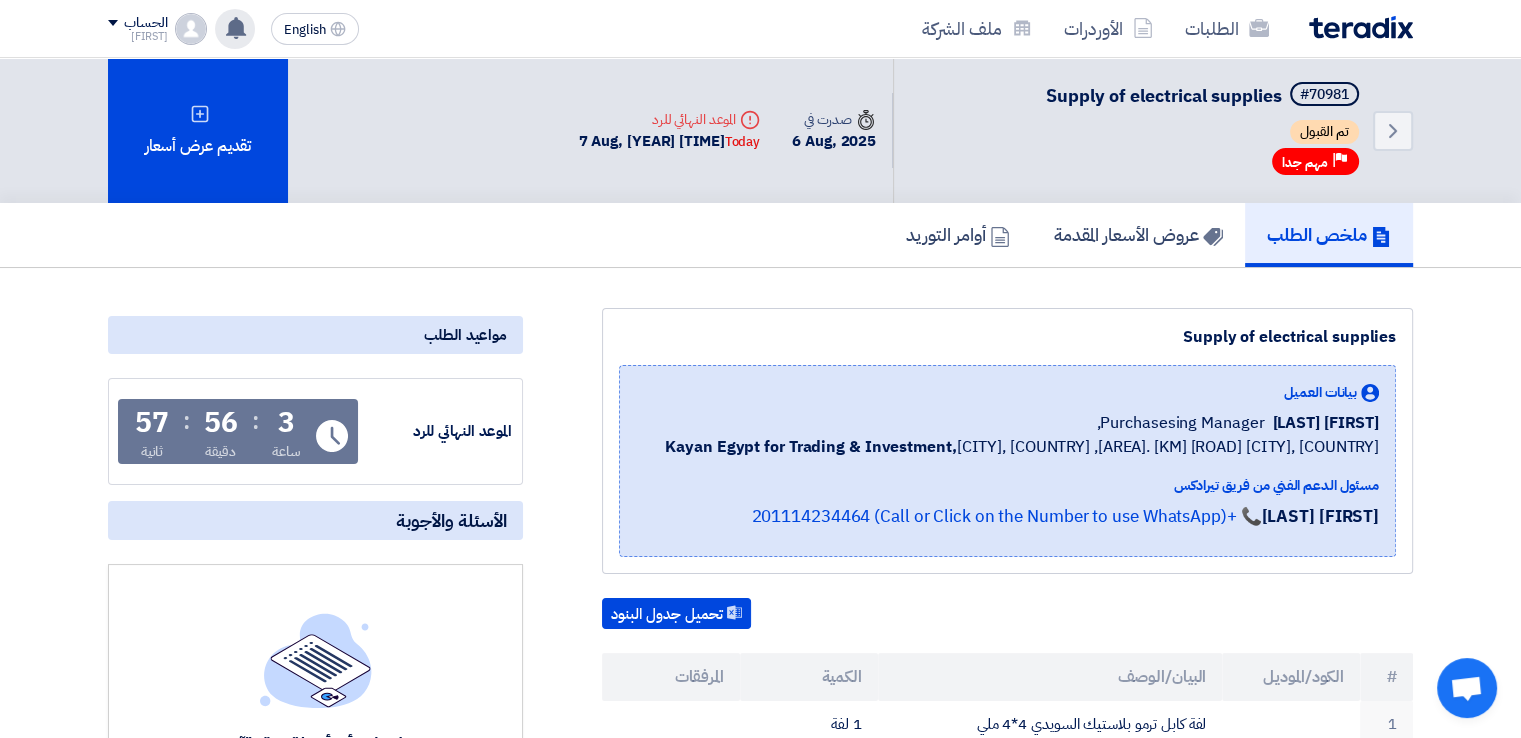 click 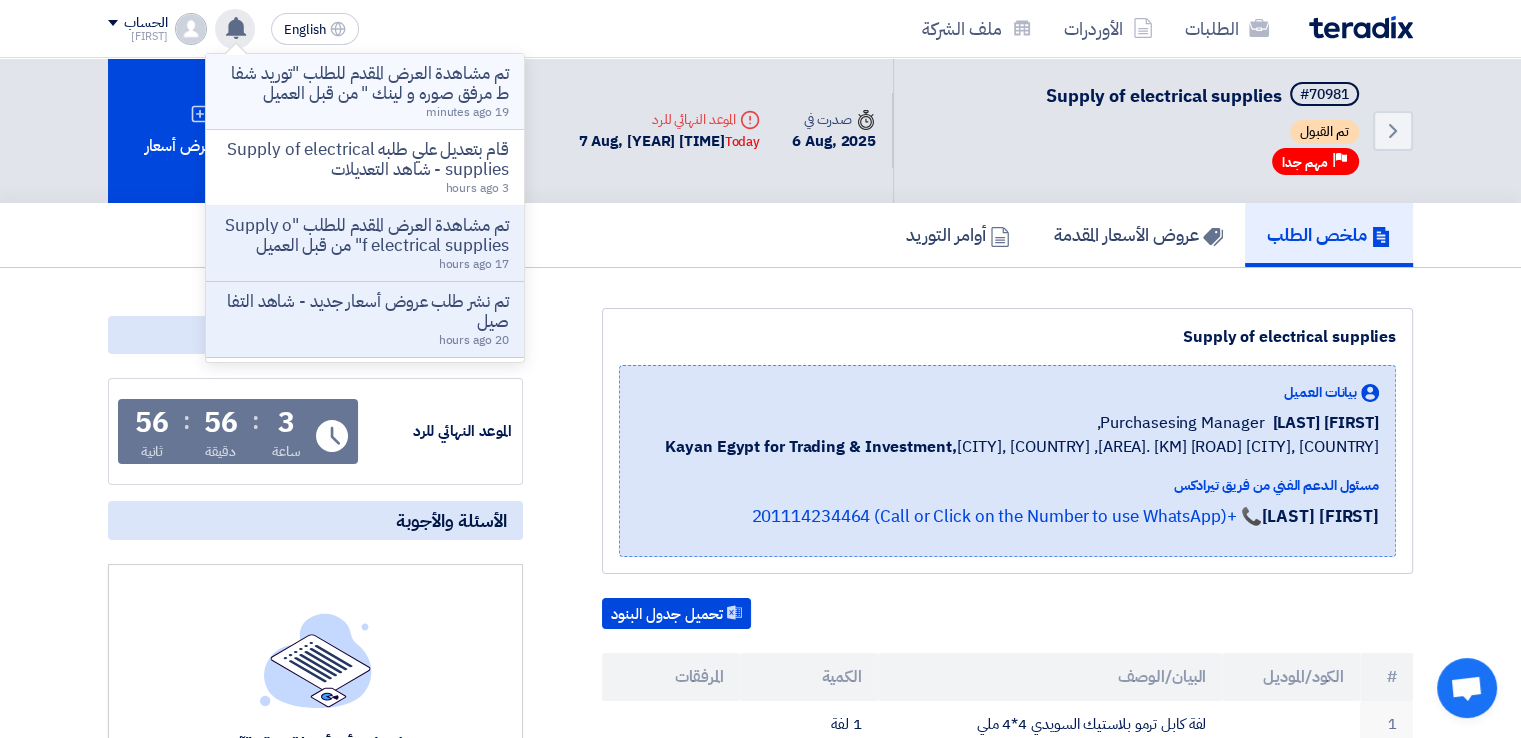 click on "تم مشاهدة العرض المقدم للطلب "توريد شفاط مرفق صوره و لينك " من قبل العميل" 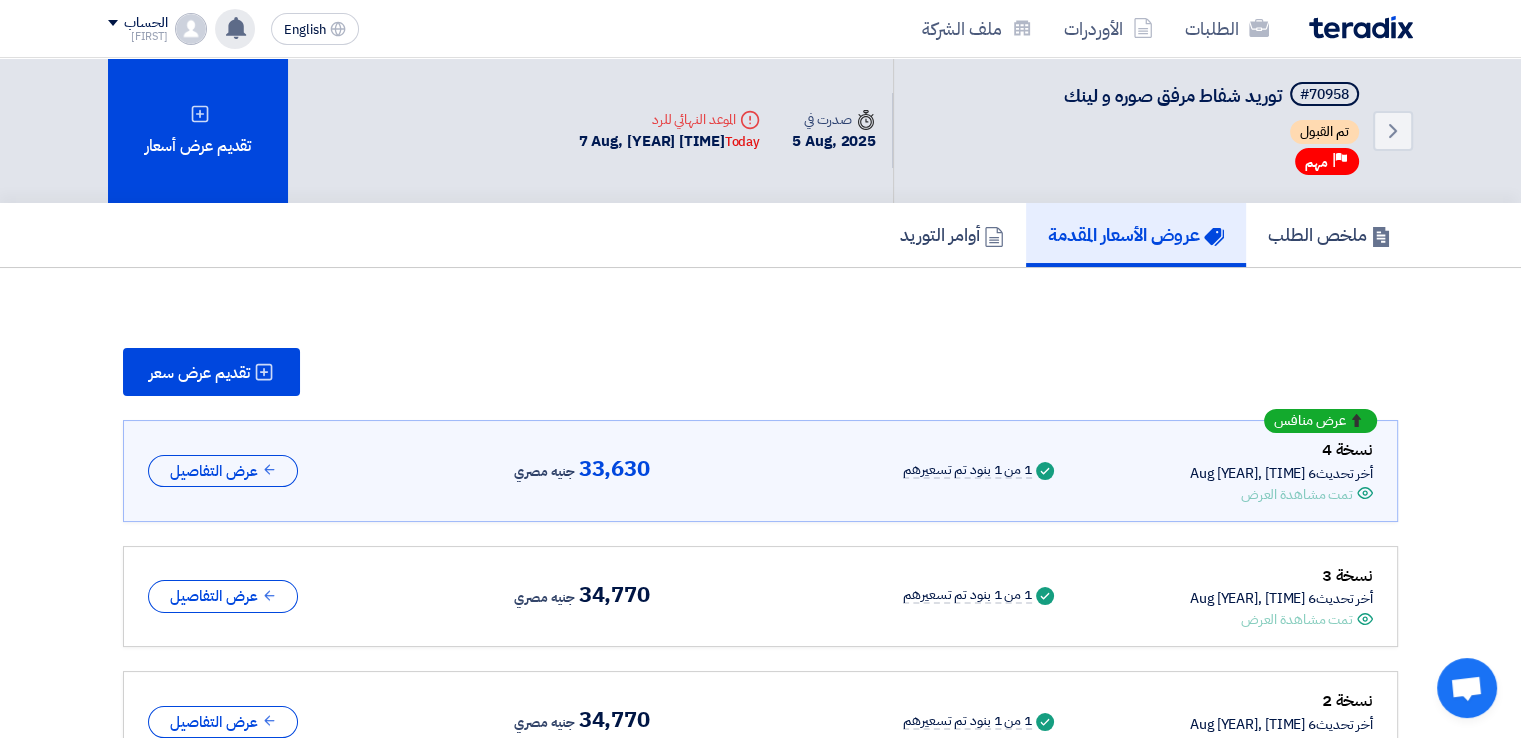 scroll, scrollTop: 98, scrollLeft: 0, axis: vertical 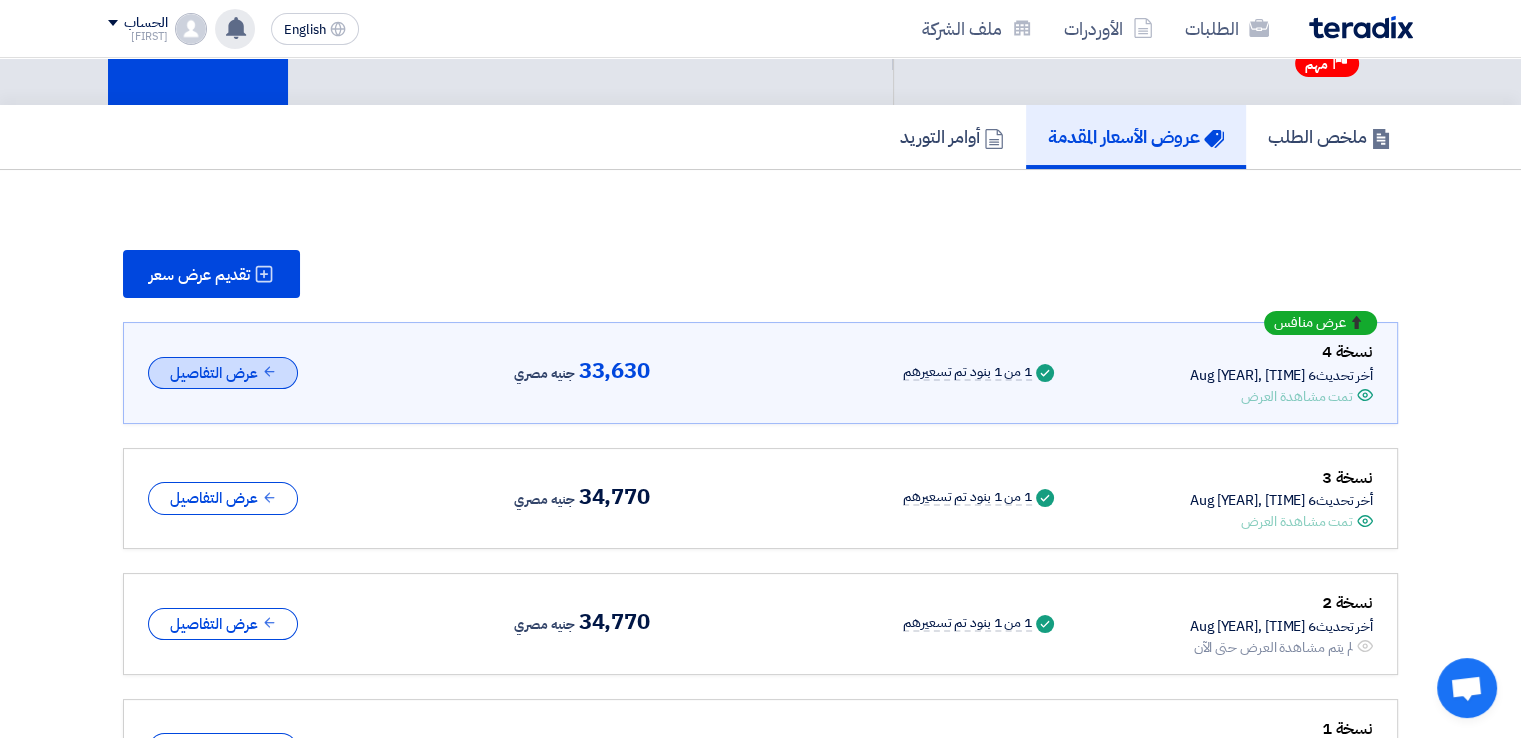 click on "عرض التفاصيل" at bounding box center (223, 373) 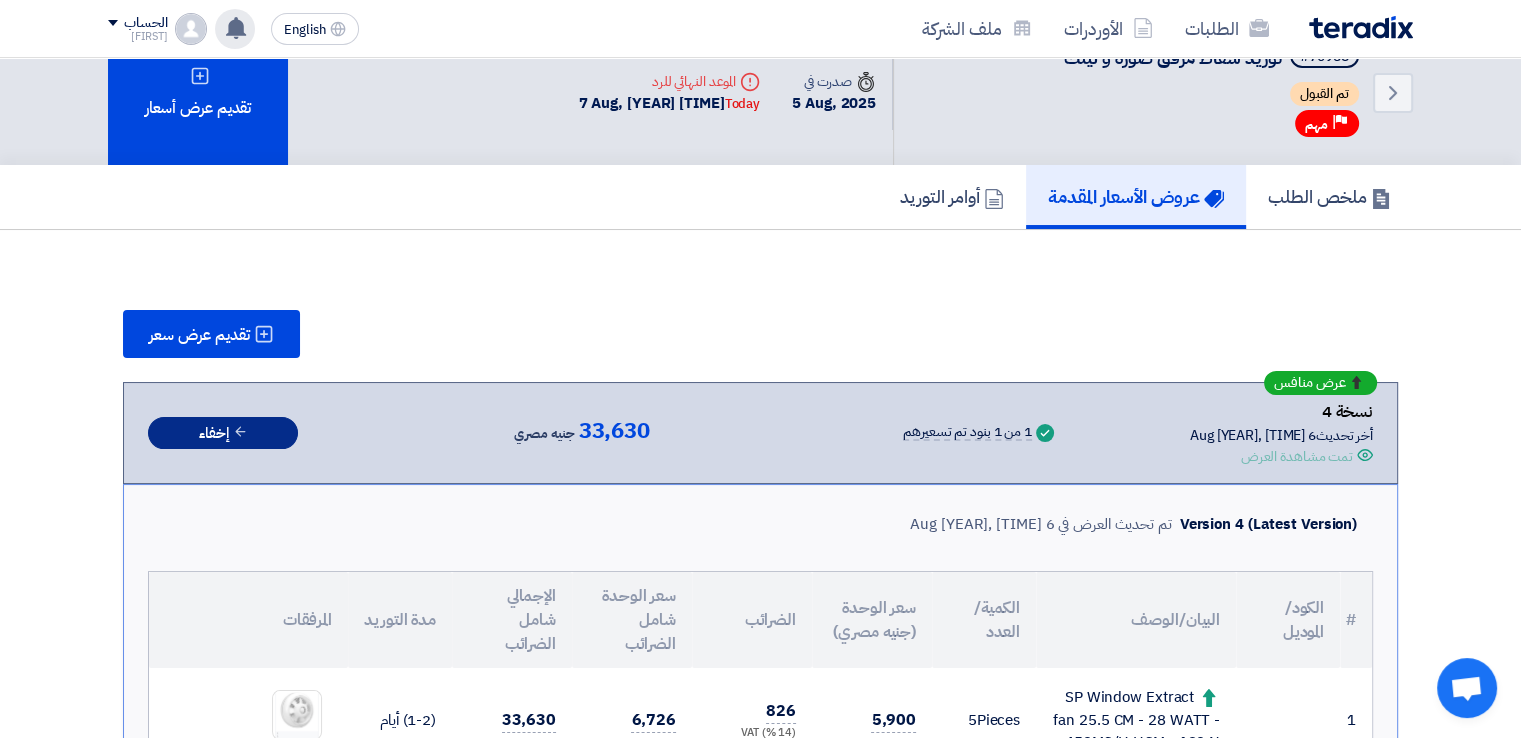 scroll, scrollTop: 0, scrollLeft: 0, axis: both 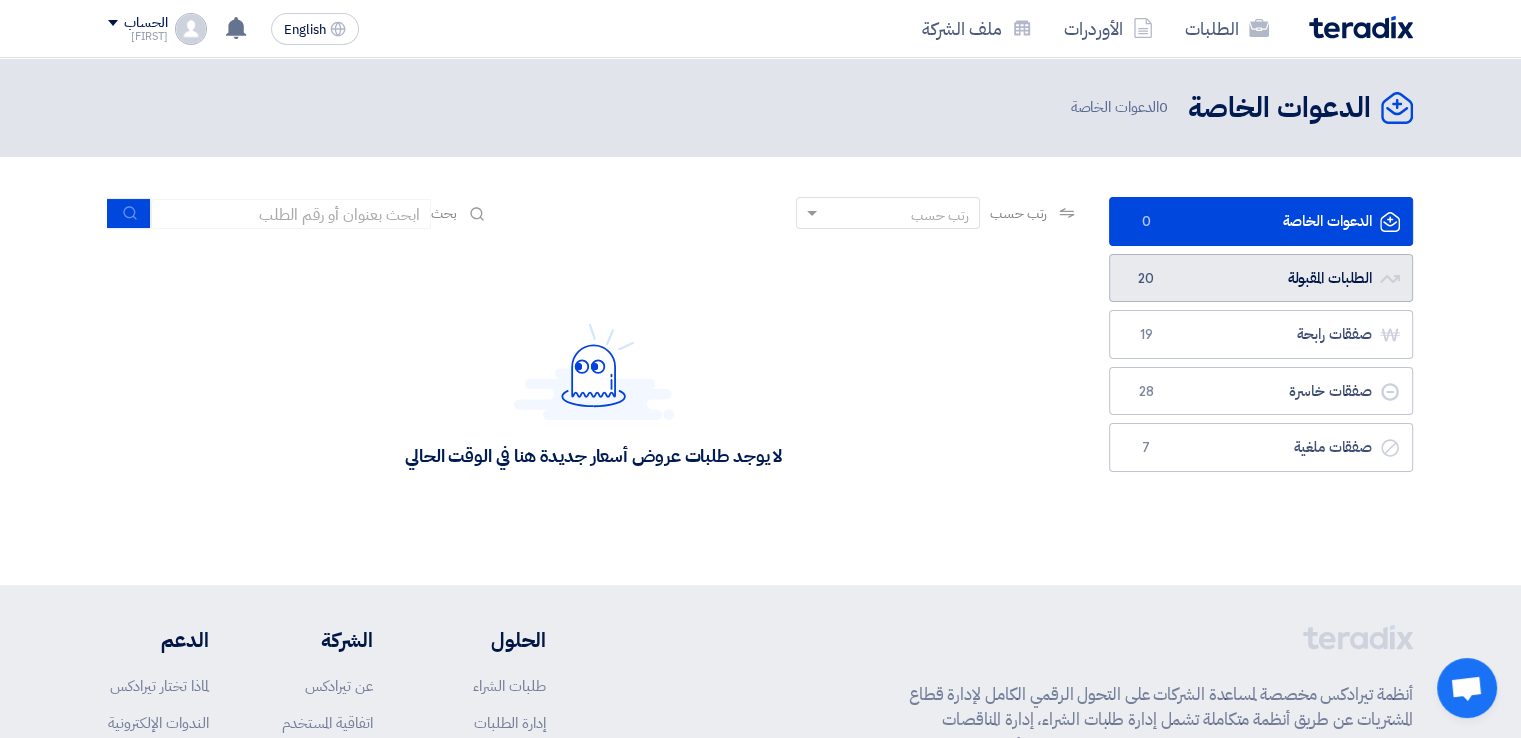 click on "الطلبات المقبولة
الطلبات المقبولة
20" 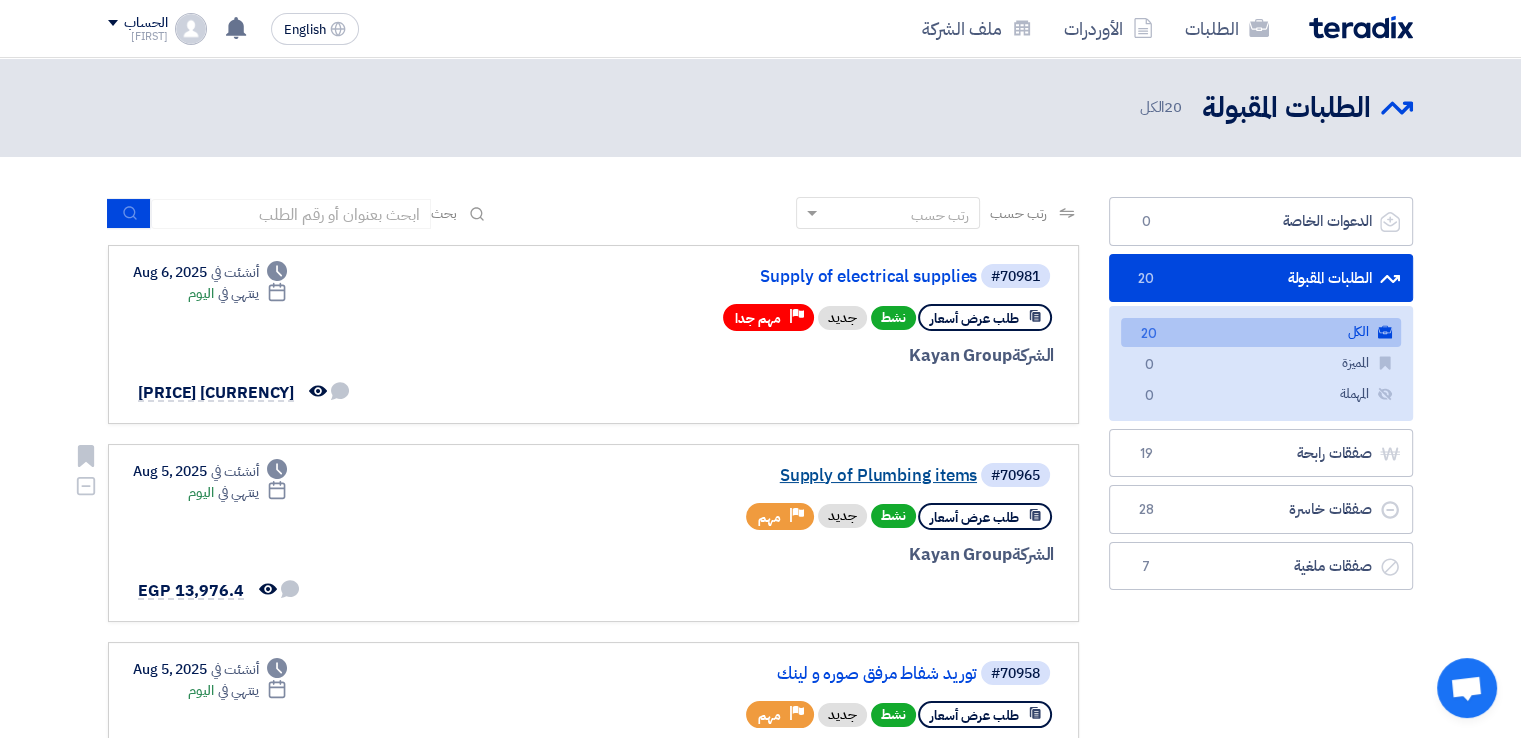click on "Supply of Plumbing items" 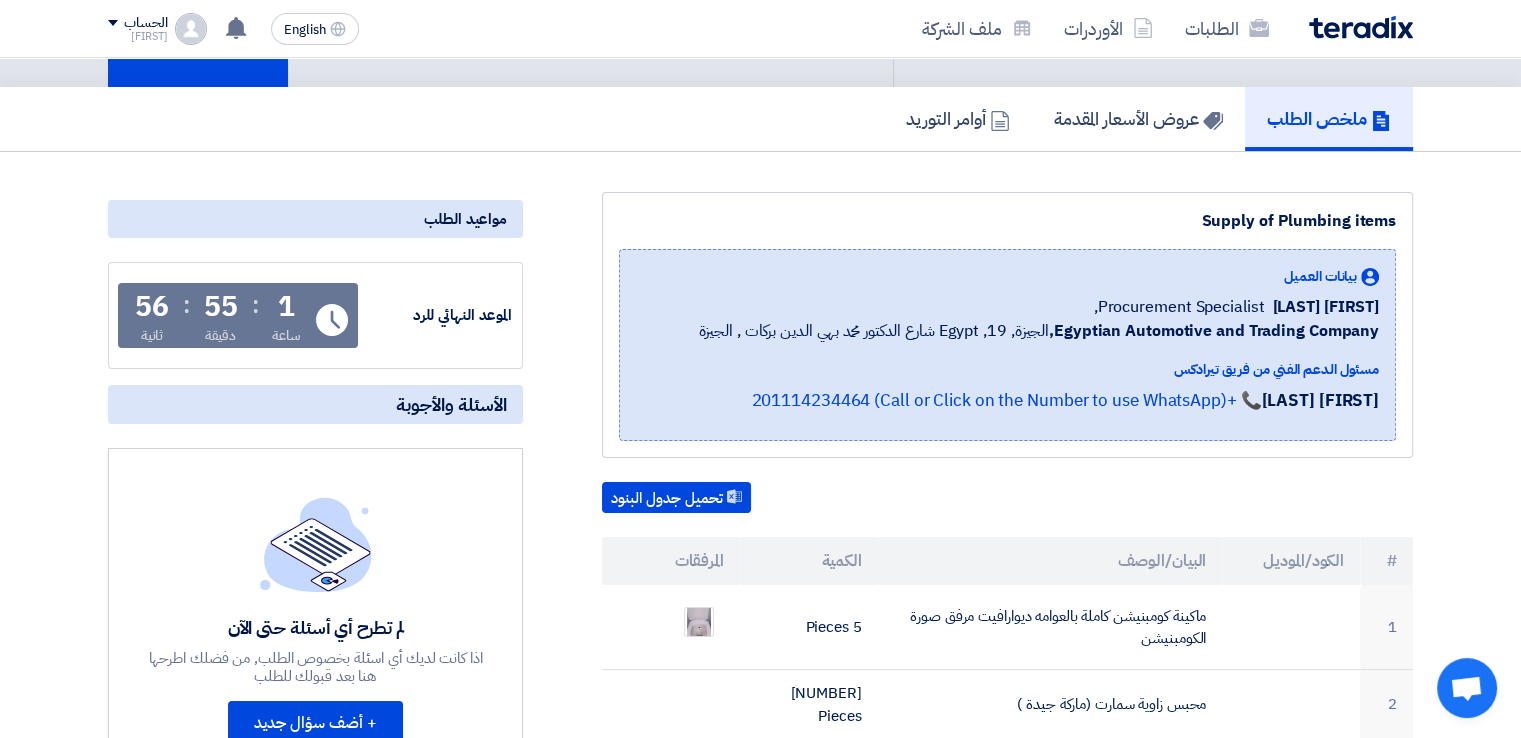 scroll, scrollTop: 0, scrollLeft: 0, axis: both 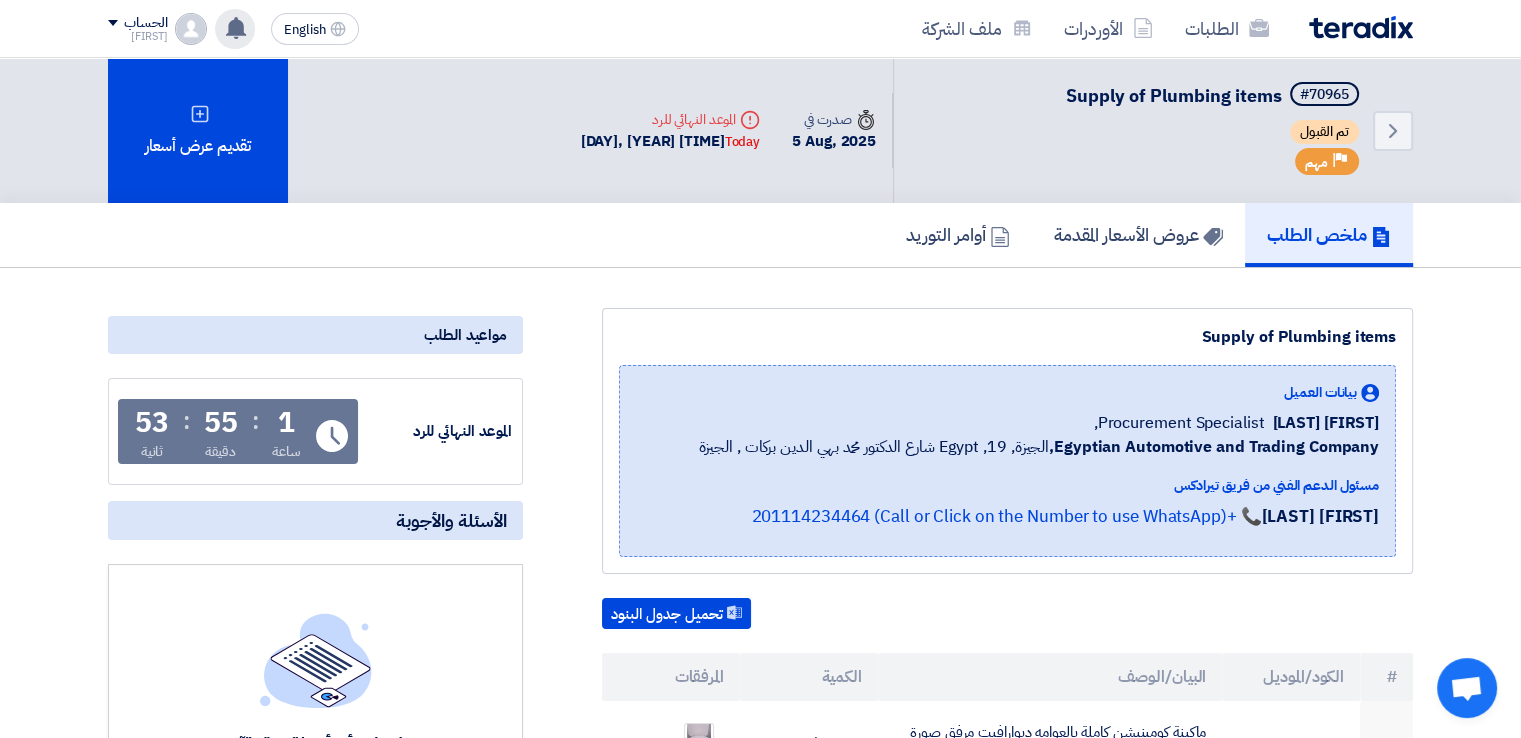 click 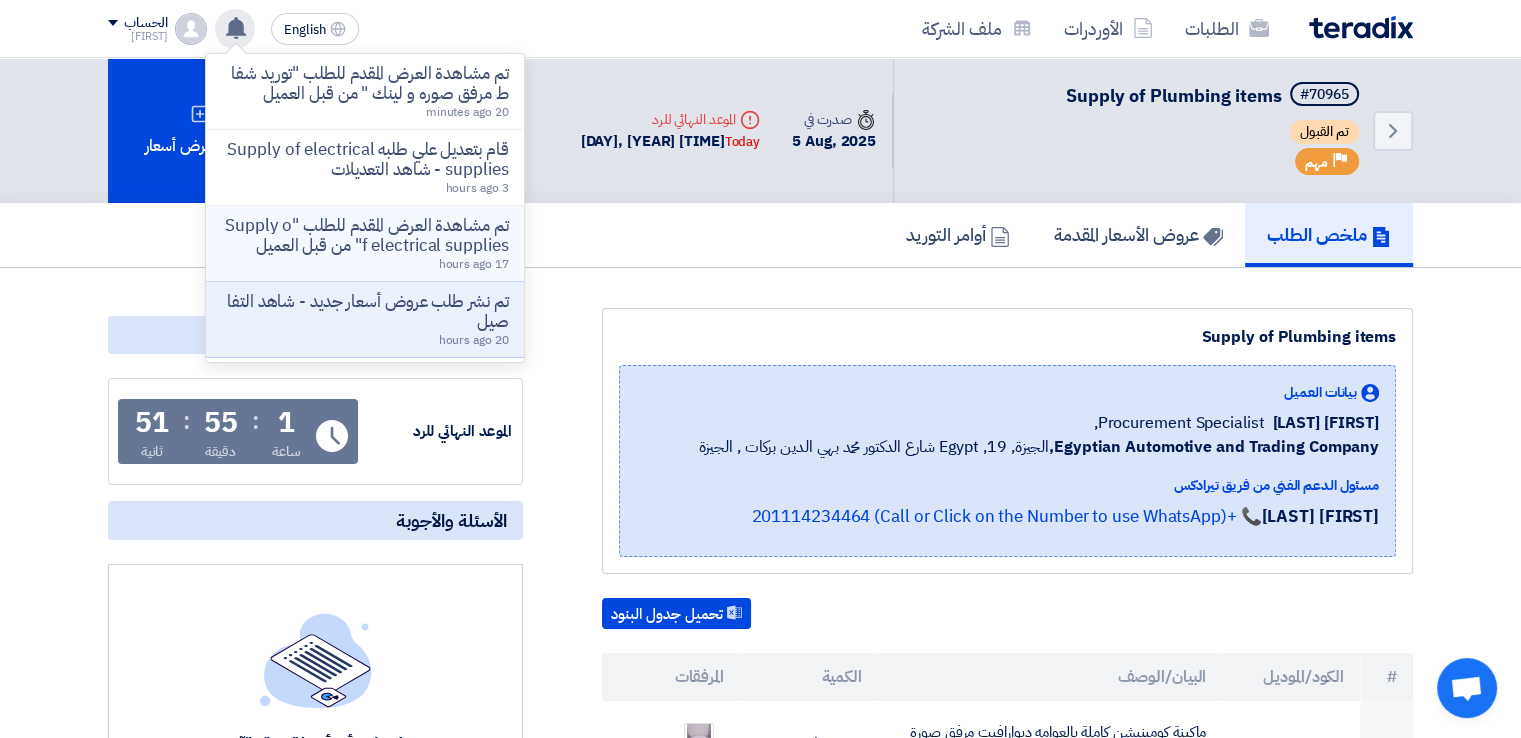click on "تم مشاهدة العرض المقدم للطلب "Supply of electrical supplies" من قبل العميل" 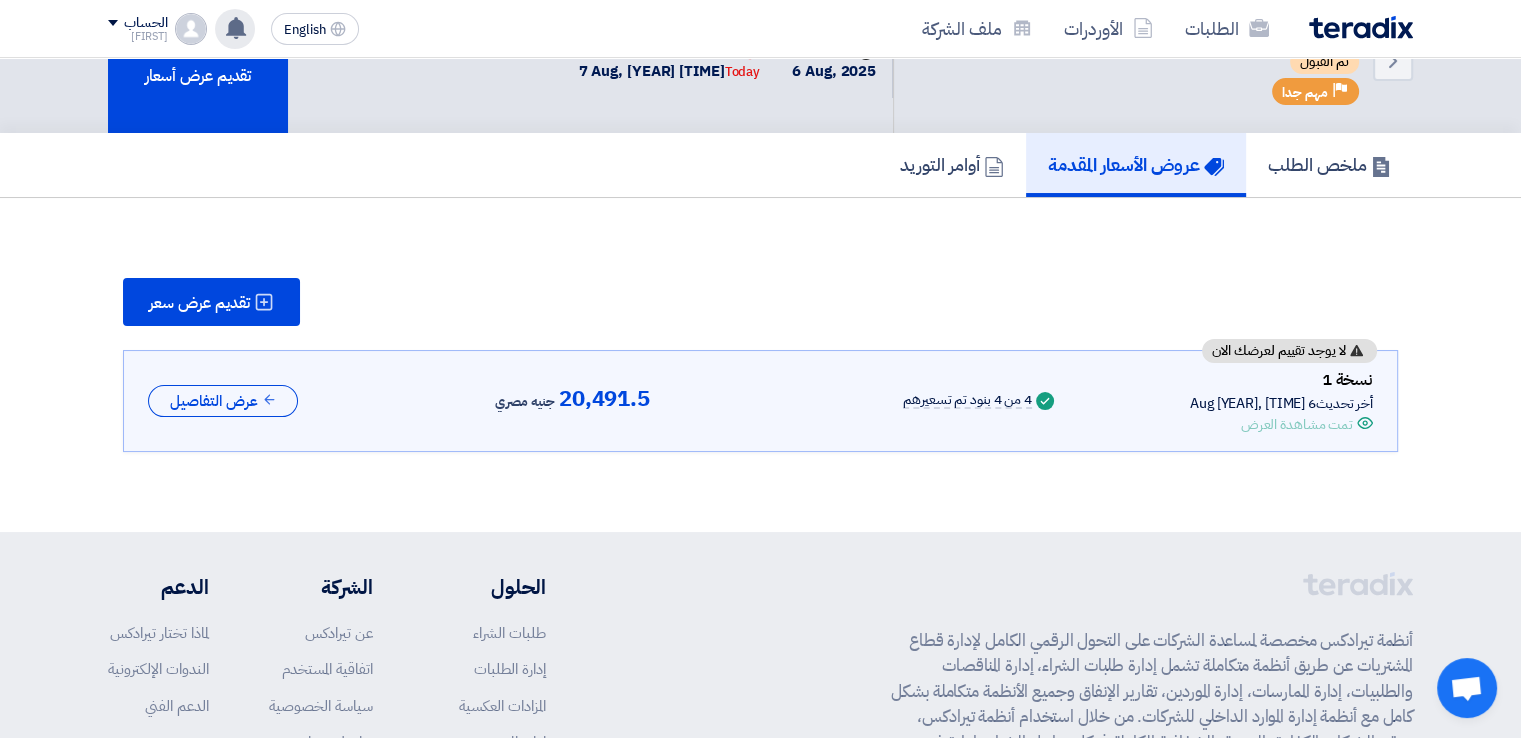 scroll, scrollTop: 98, scrollLeft: 0, axis: vertical 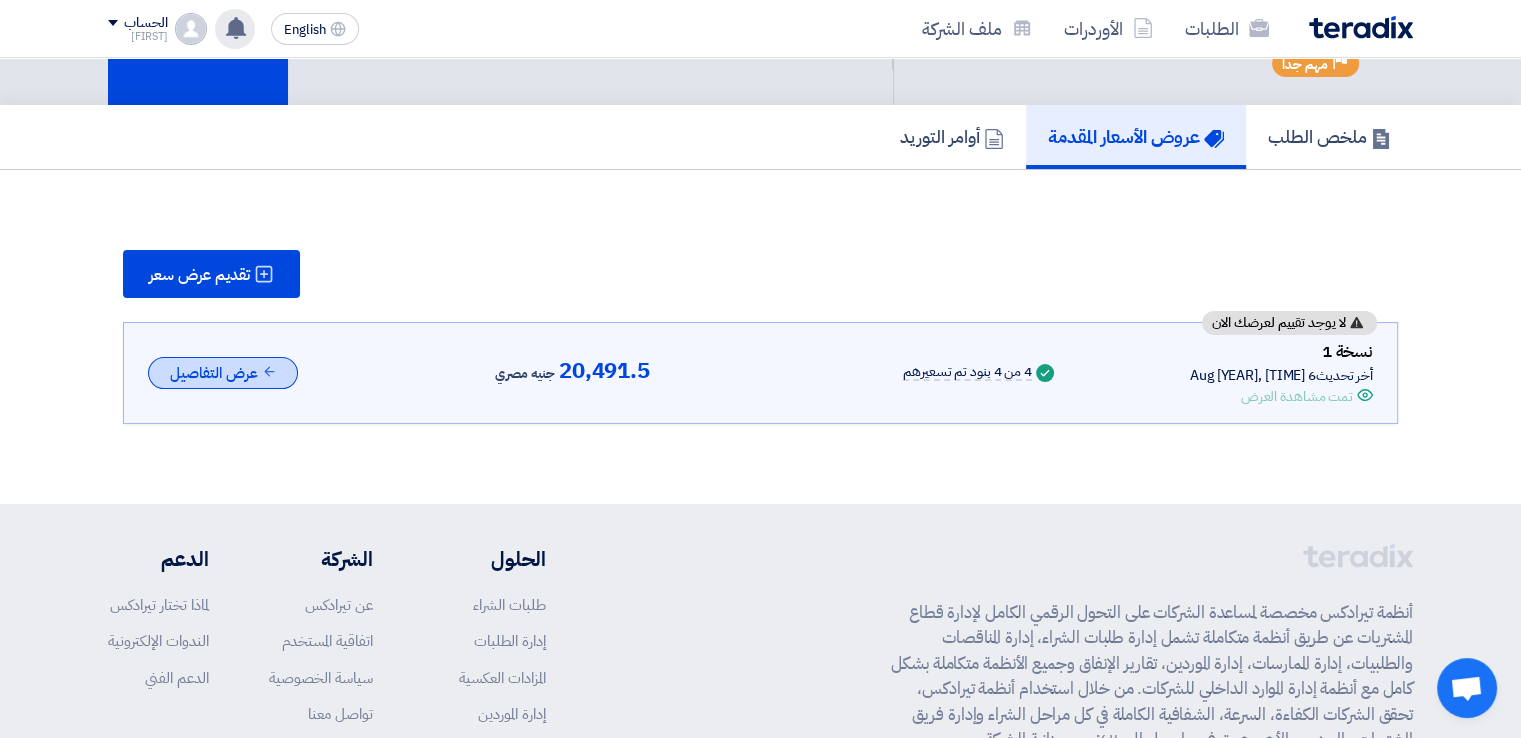 click on "عرض التفاصيل" at bounding box center [223, 373] 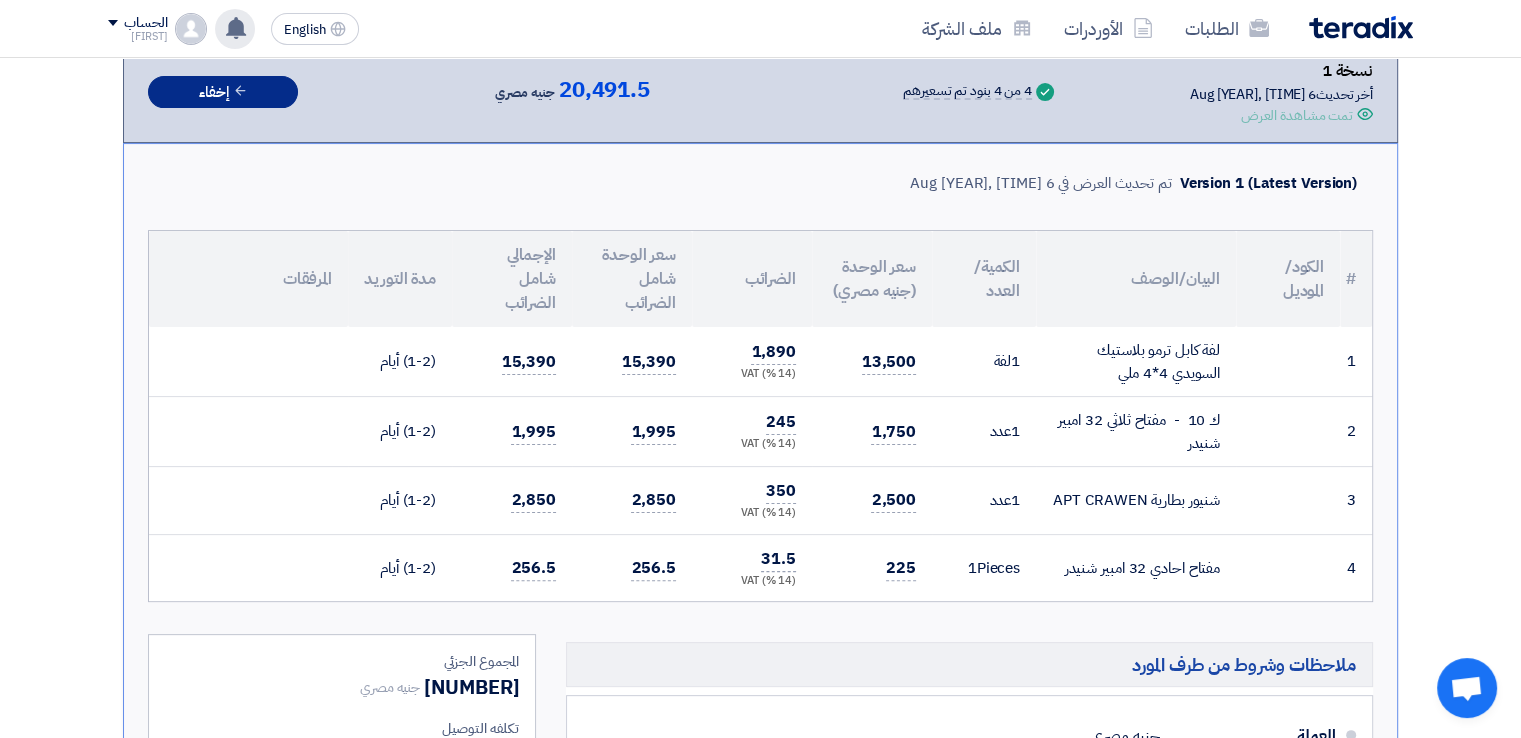 scroll, scrollTop: 0, scrollLeft: 0, axis: both 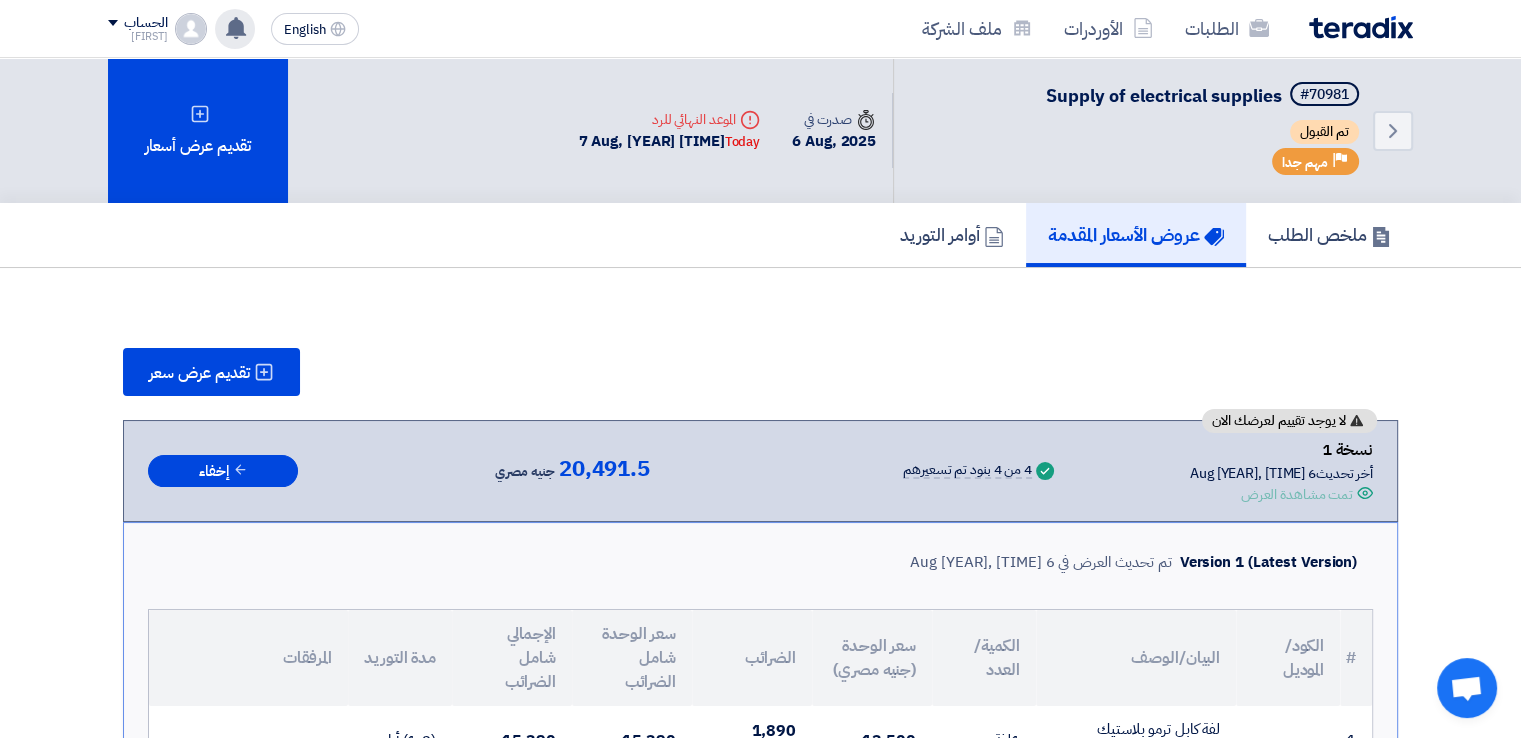 click 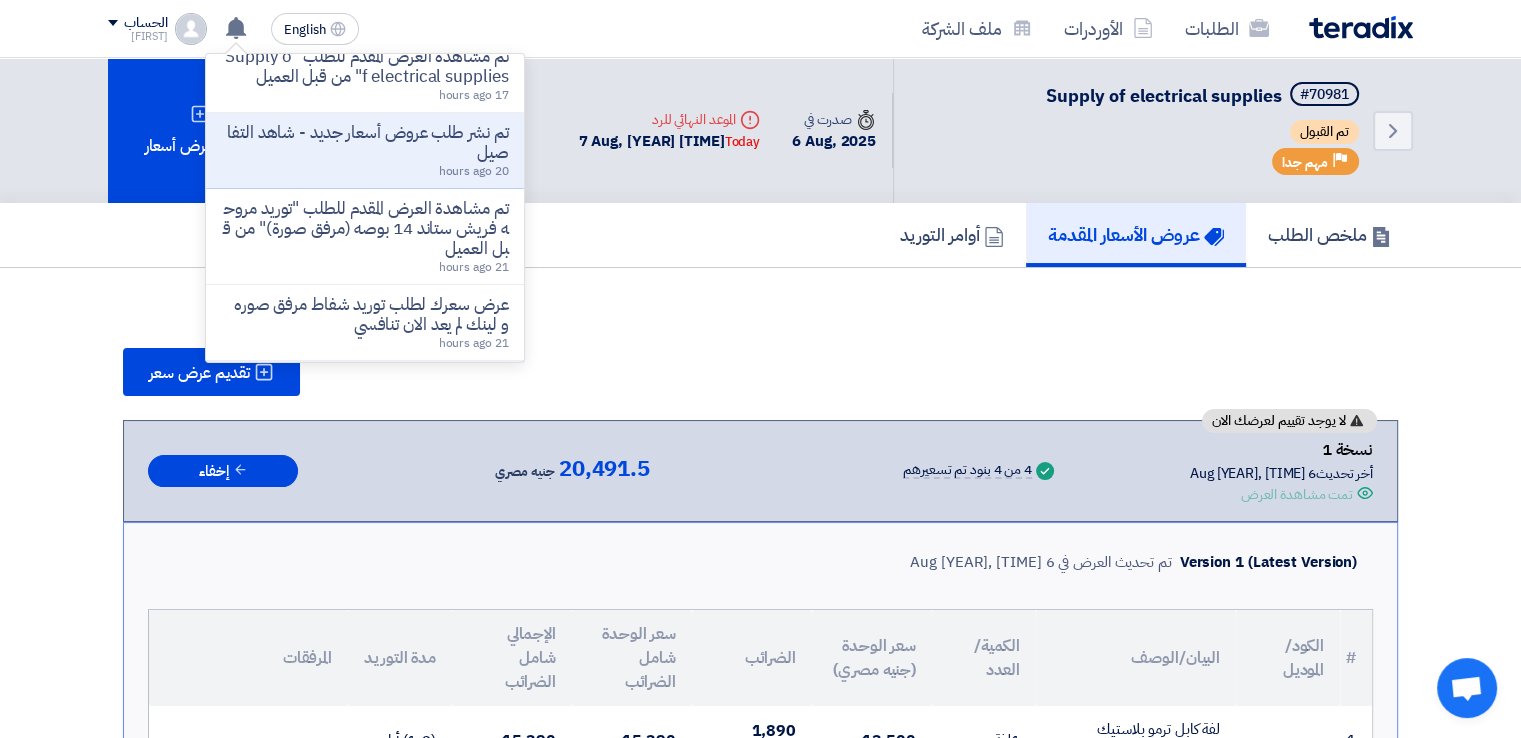 scroll, scrollTop: 187, scrollLeft: 0, axis: vertical 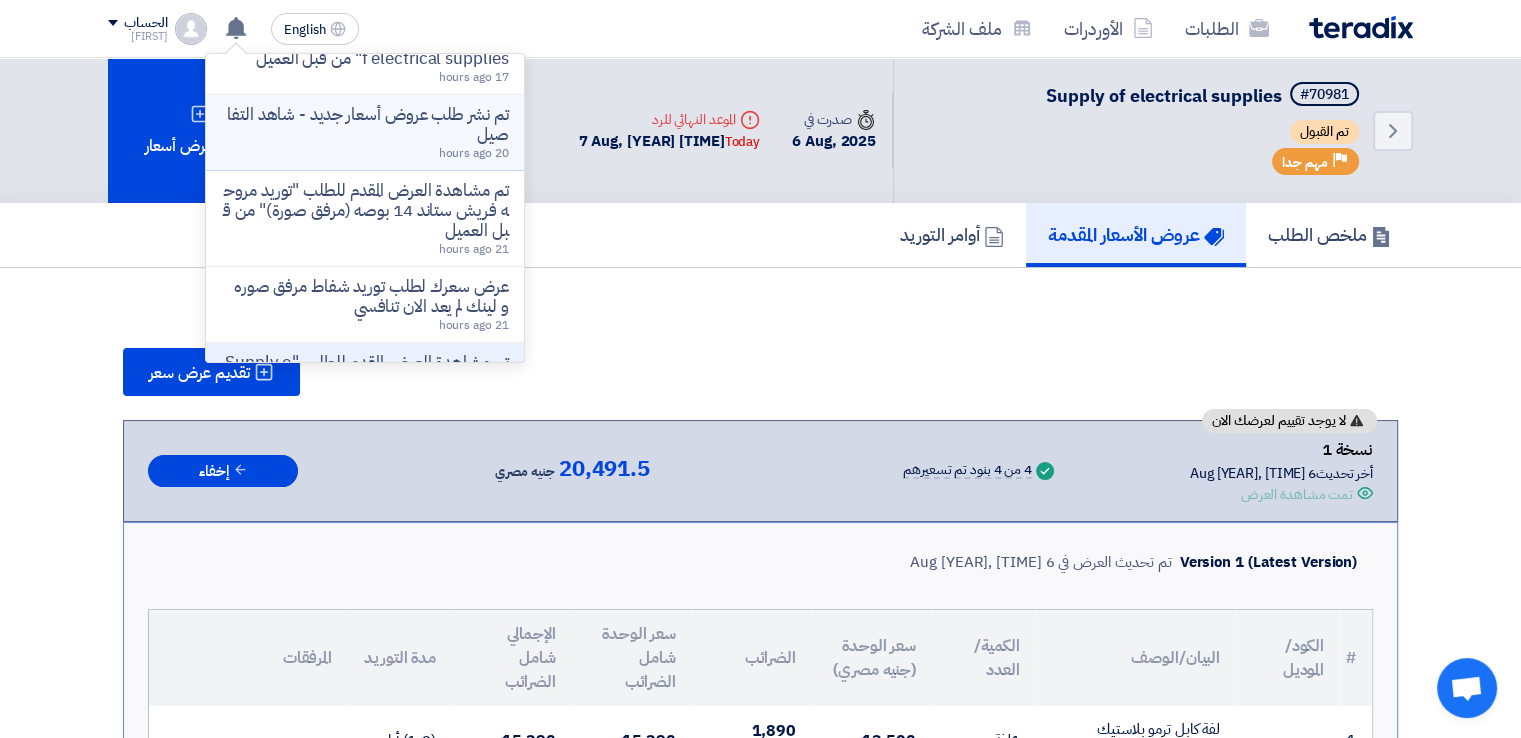 click on "تم نشر طلب عروض أسعار جديد - شاهد التفاصيل" 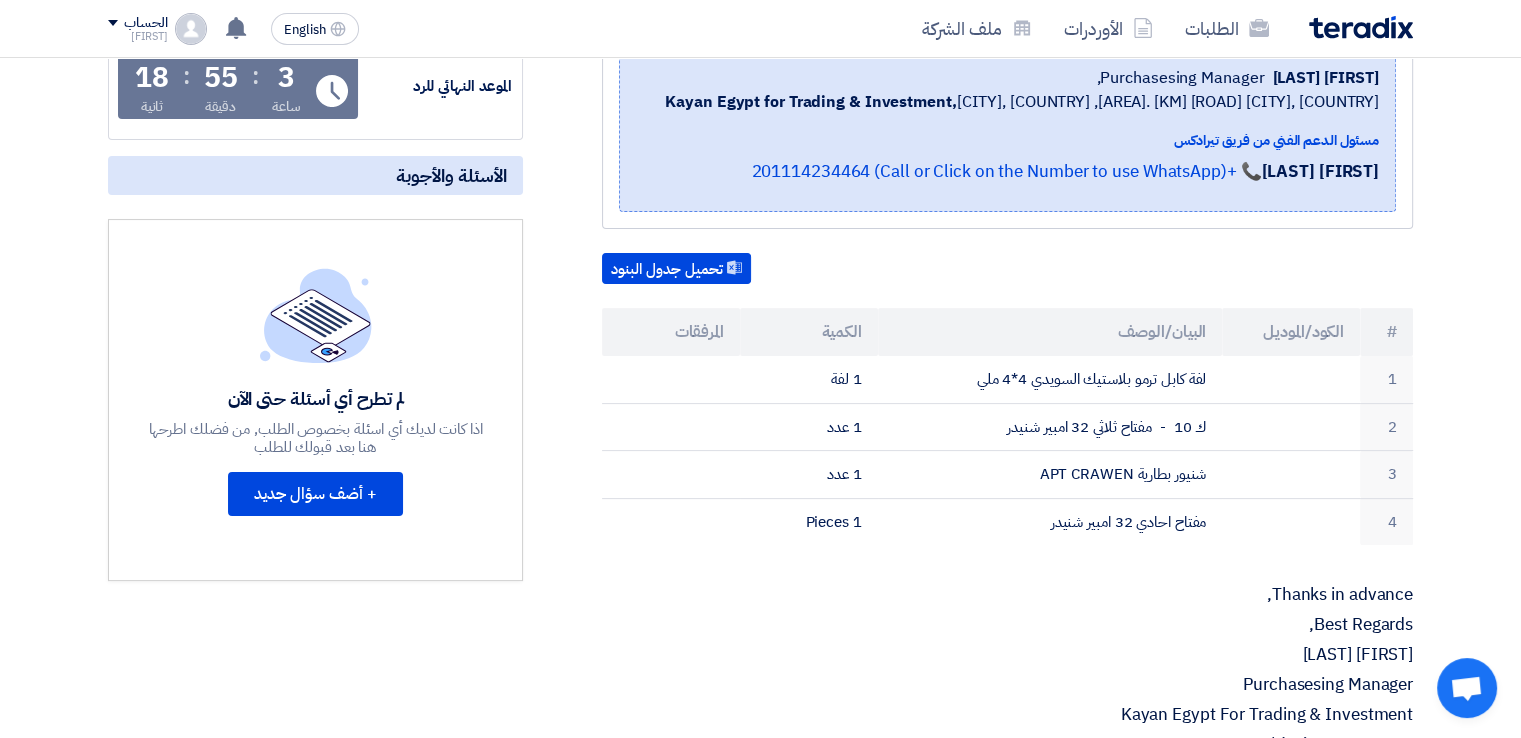 scroll, scrollTop: 348, scrollLeft: 0, axis: vertical 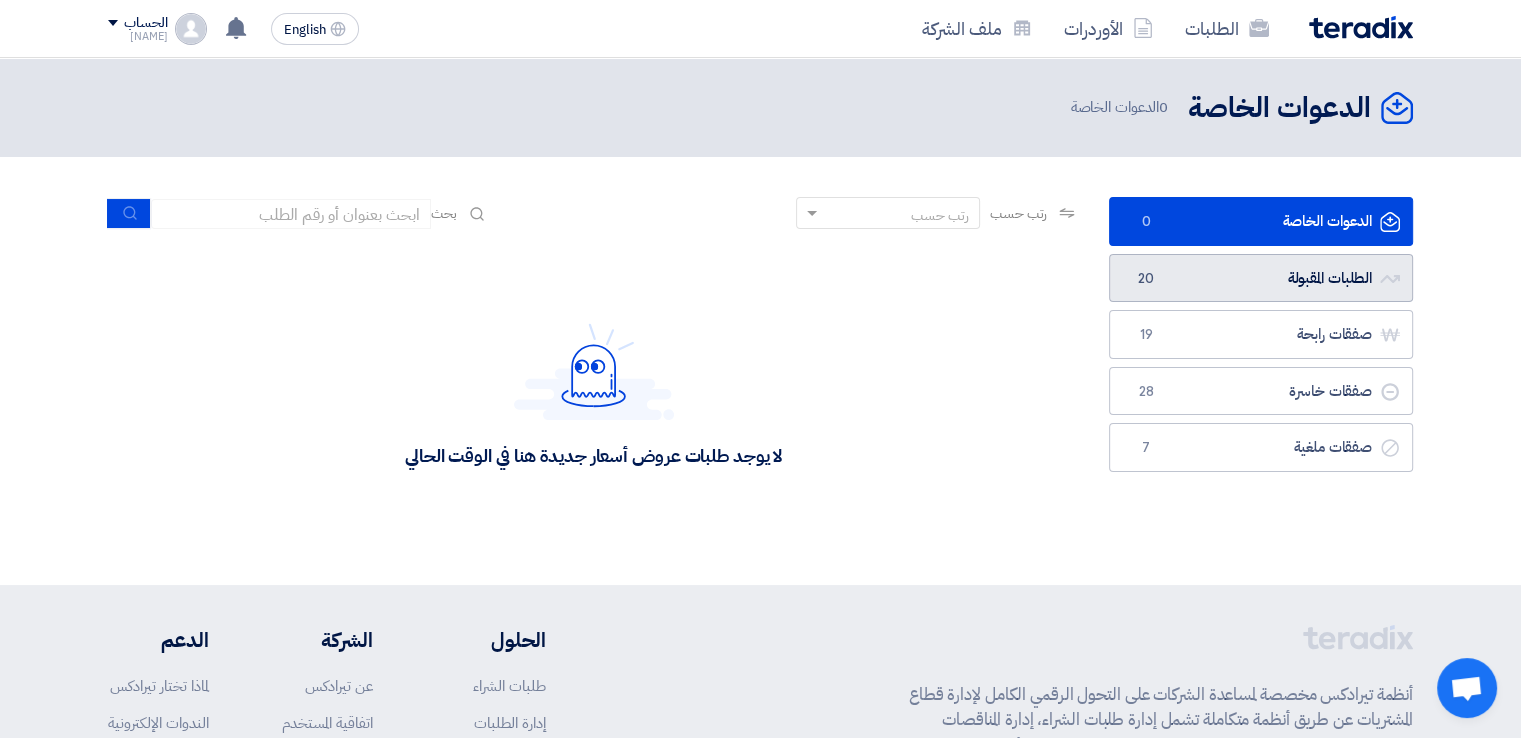 click on "الطلبات المقبولة
الطلبات المقبولة
20" 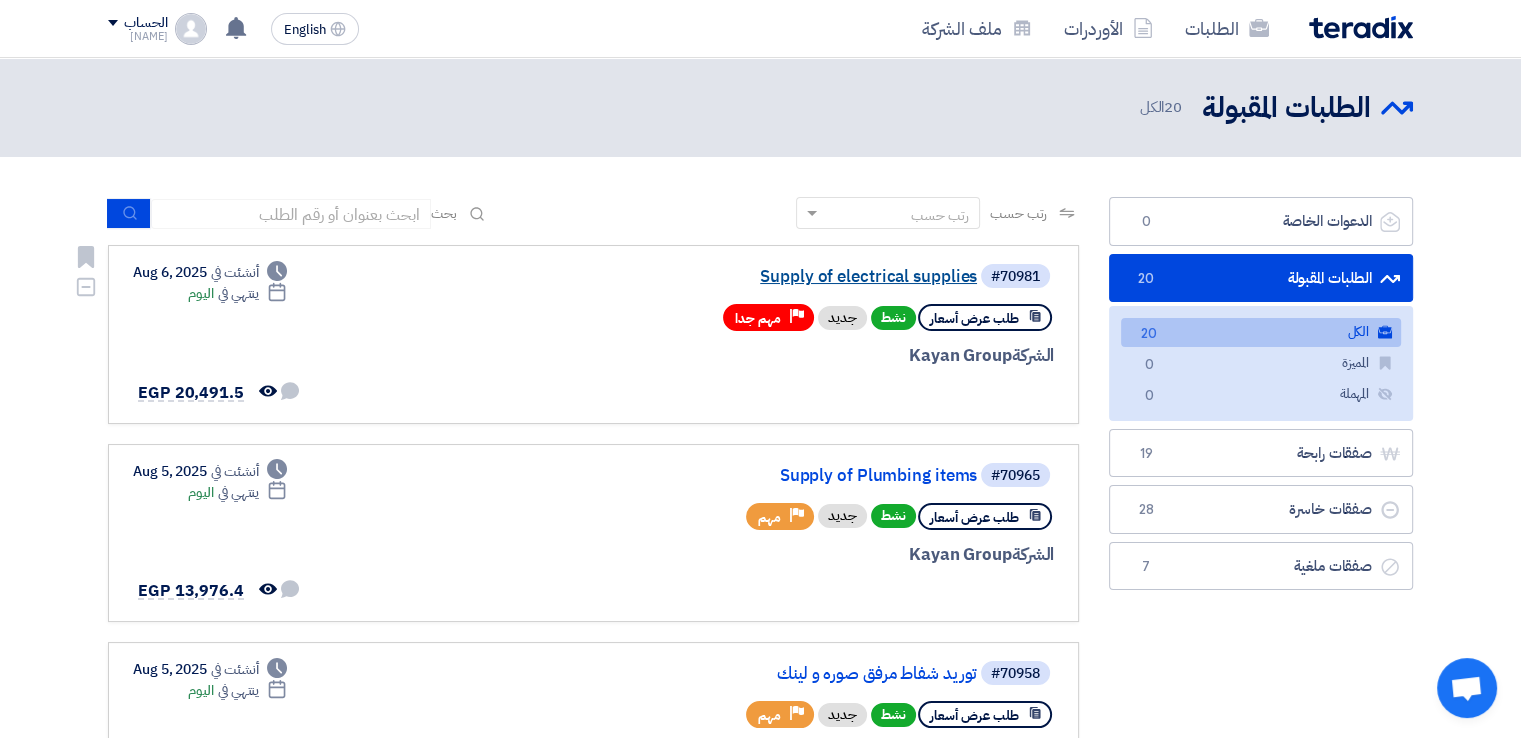 click on "Supply of electrical supplies" 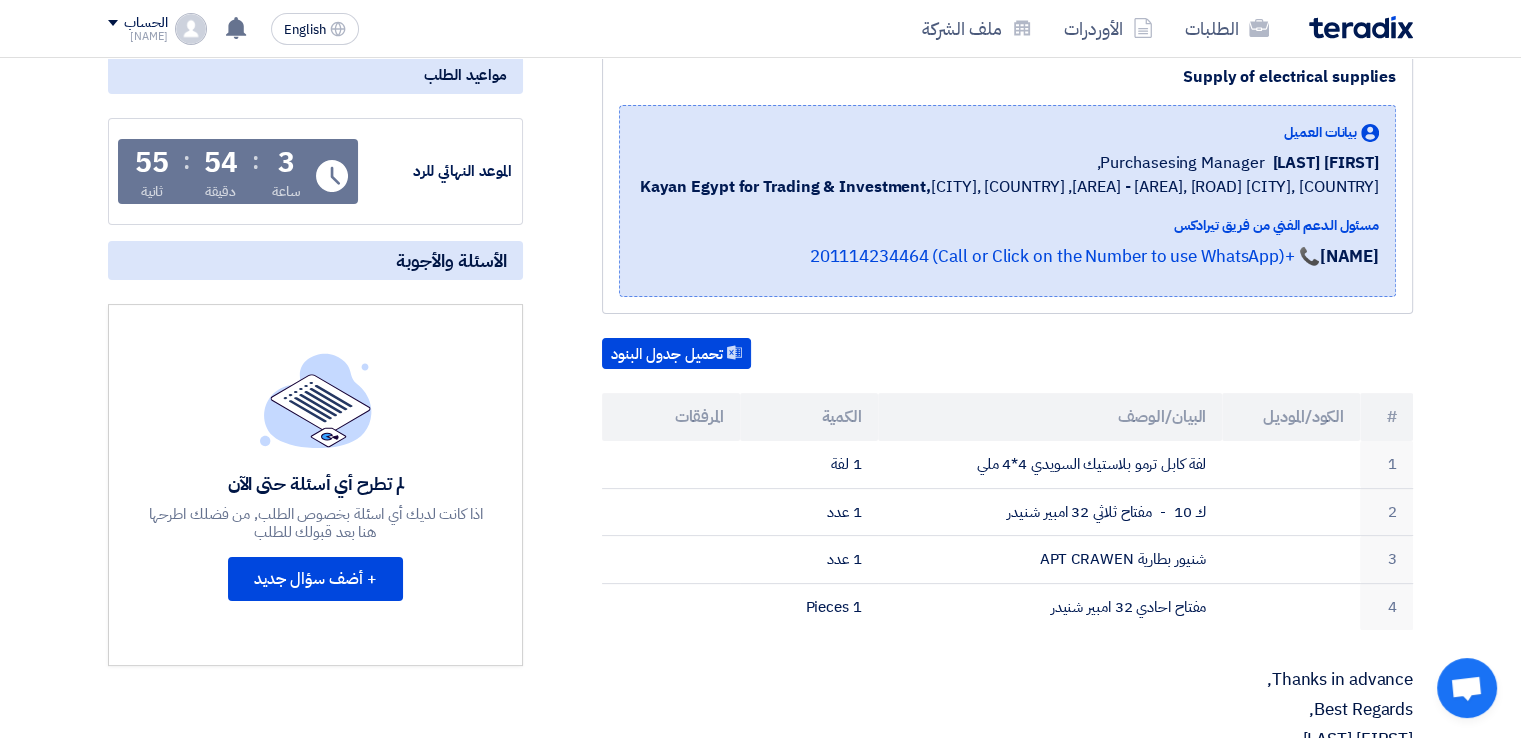 scroll, scrollTop: 263, scrollLeft: 0, axis: vertical 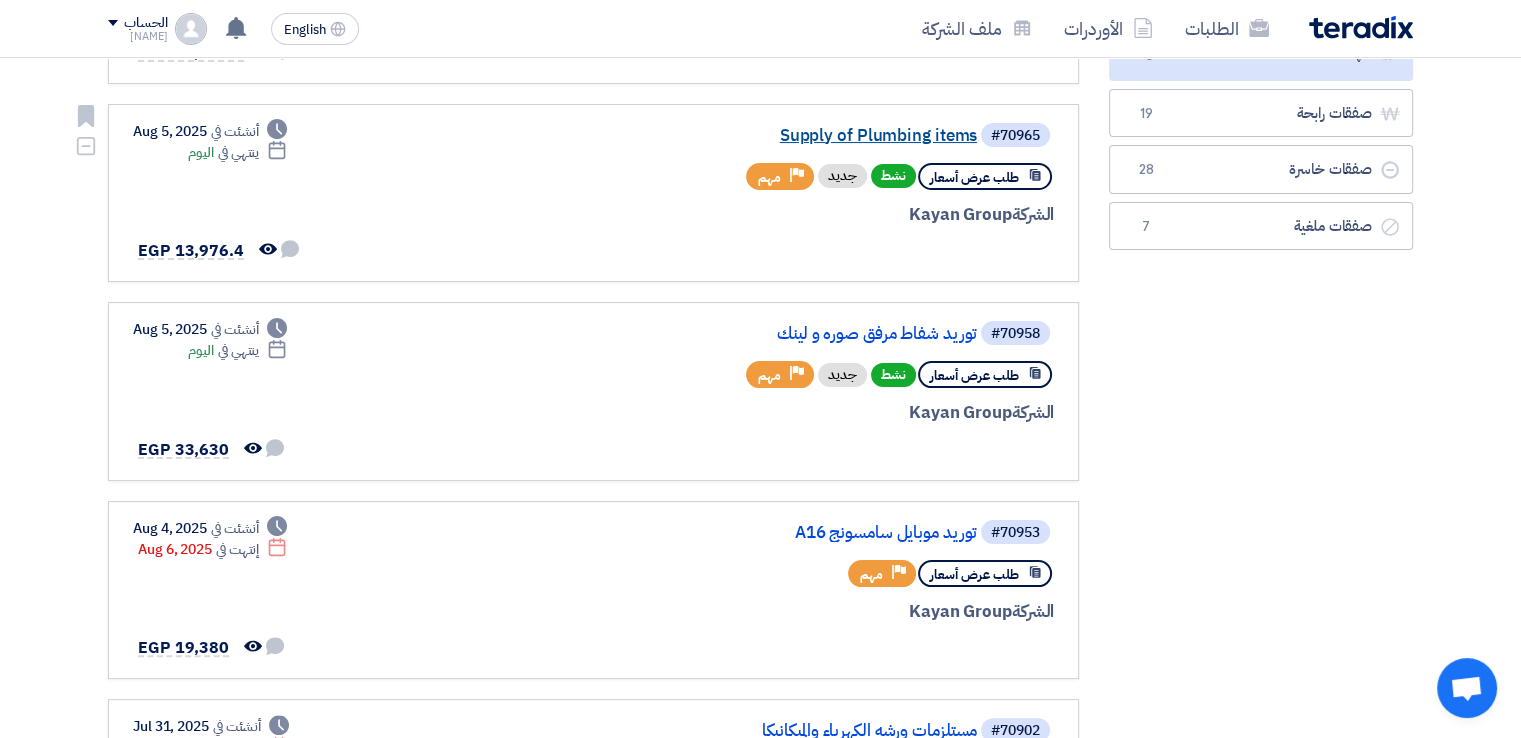 click on "Supply of Plumbing items" 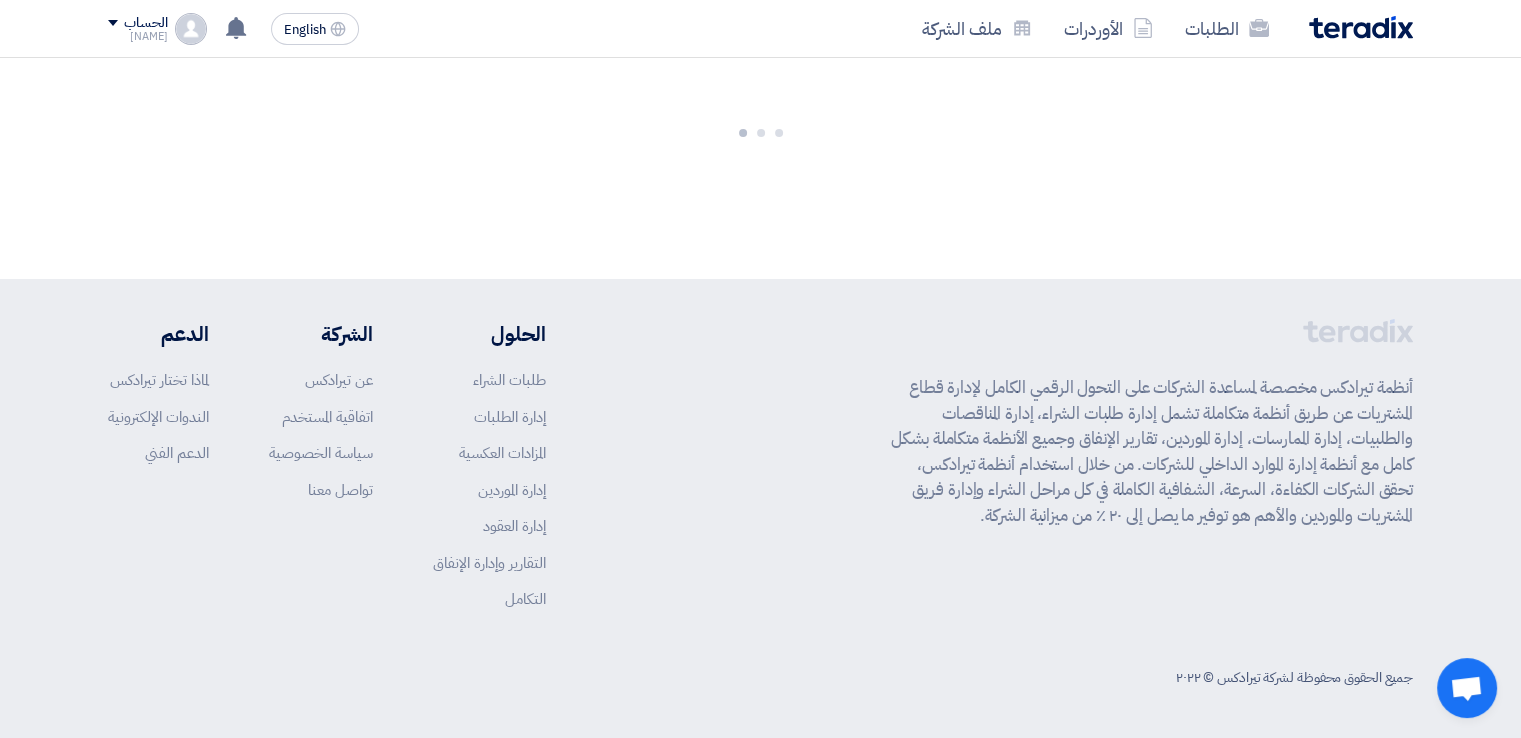 scroll, scrollTop: 0, scrollLeft: 0, axis: both 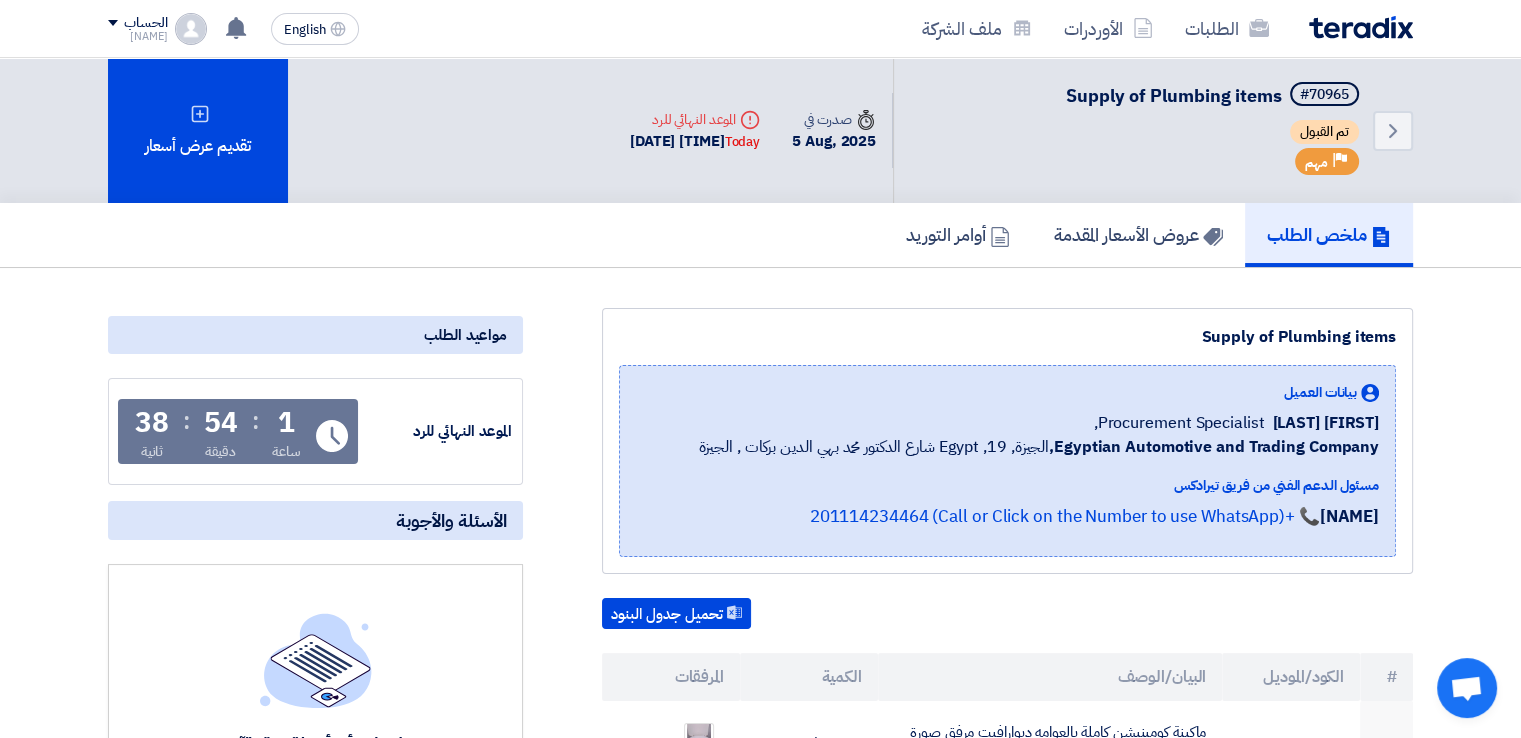 drag, startPoint x: 848, startPoint y: 137, endPoint x: 827, endPoint y: 253, distance: 117.88554 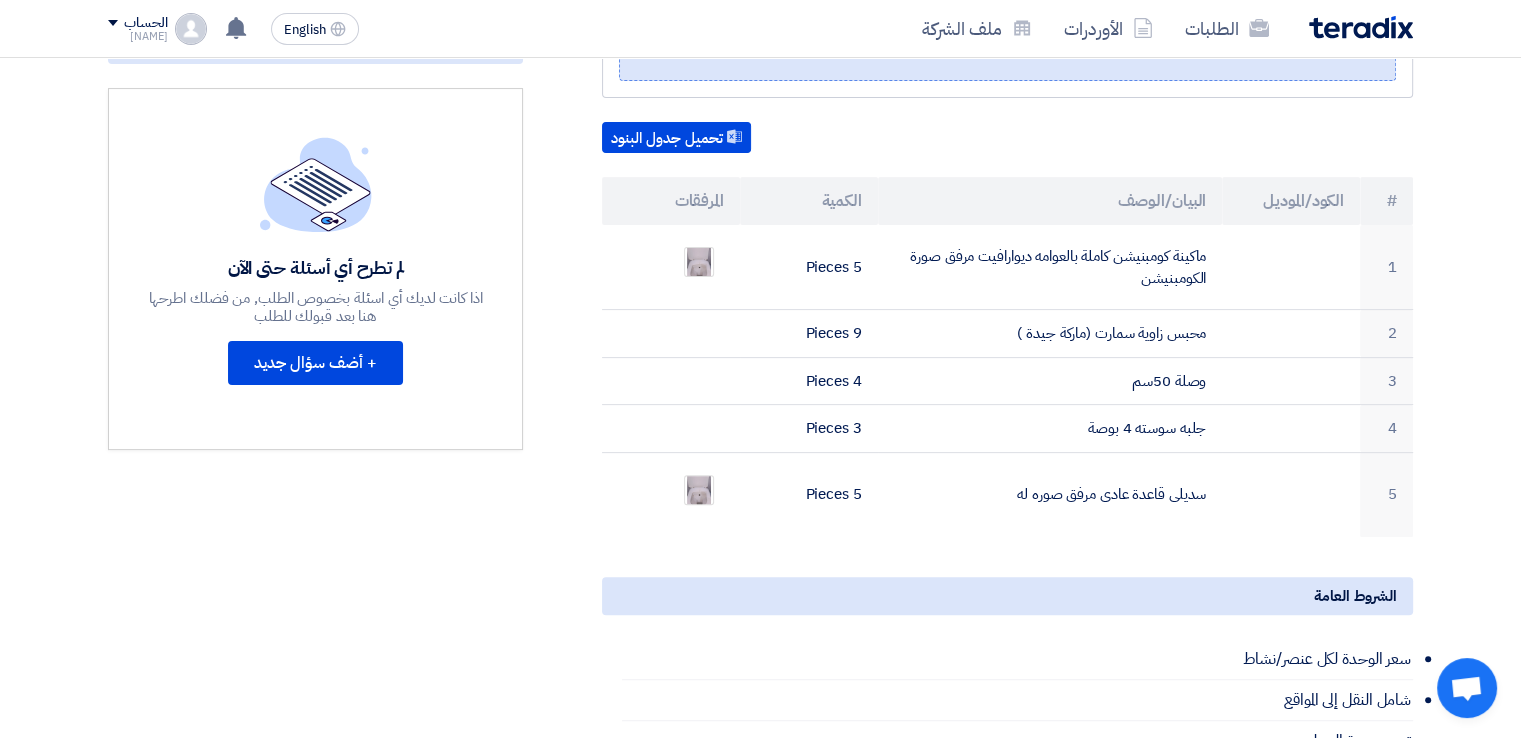 scroll, scrollTop: 0, scrollLeft: 0, axis: both 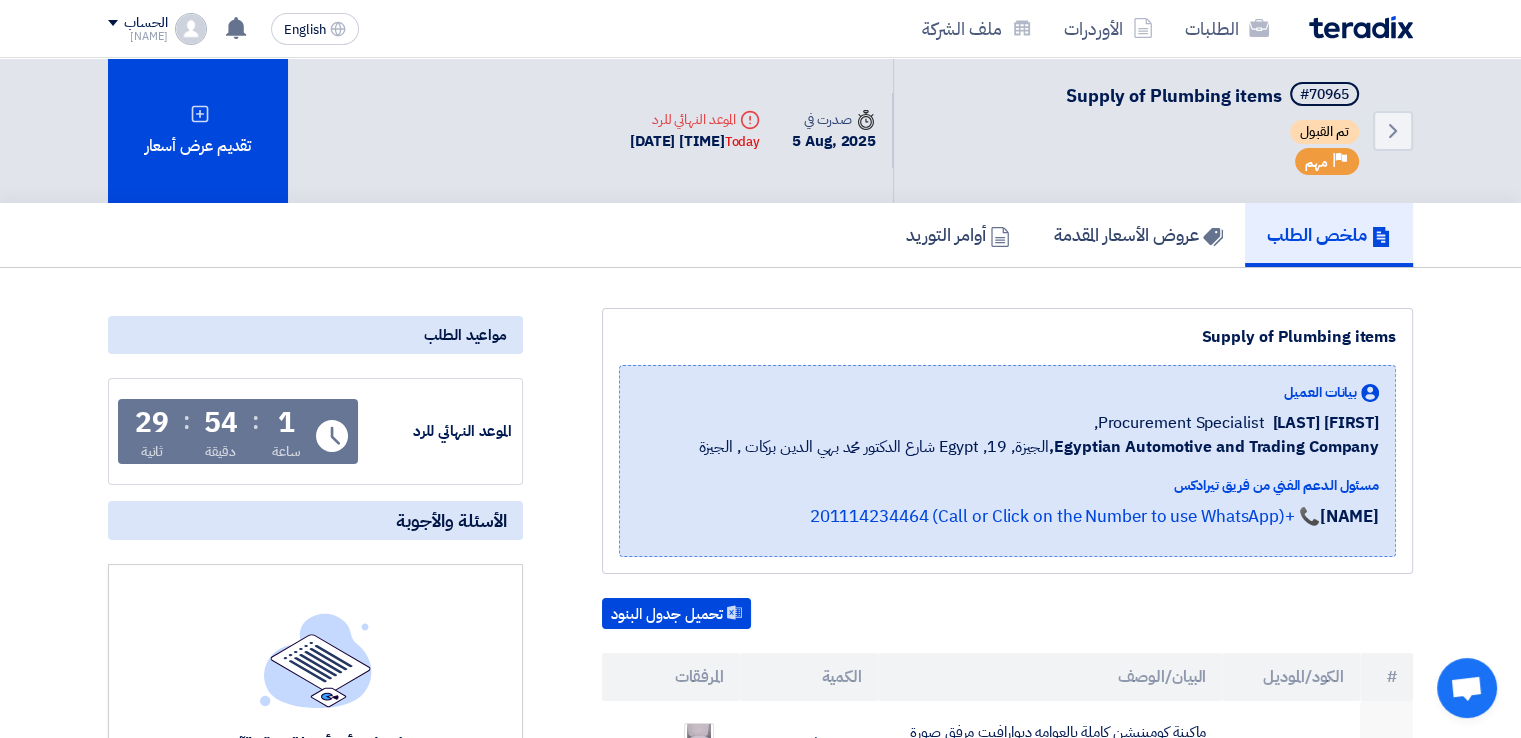 click on "ملخص الطلب
عروض الأسعار المقدمة
أوامر التوريد" 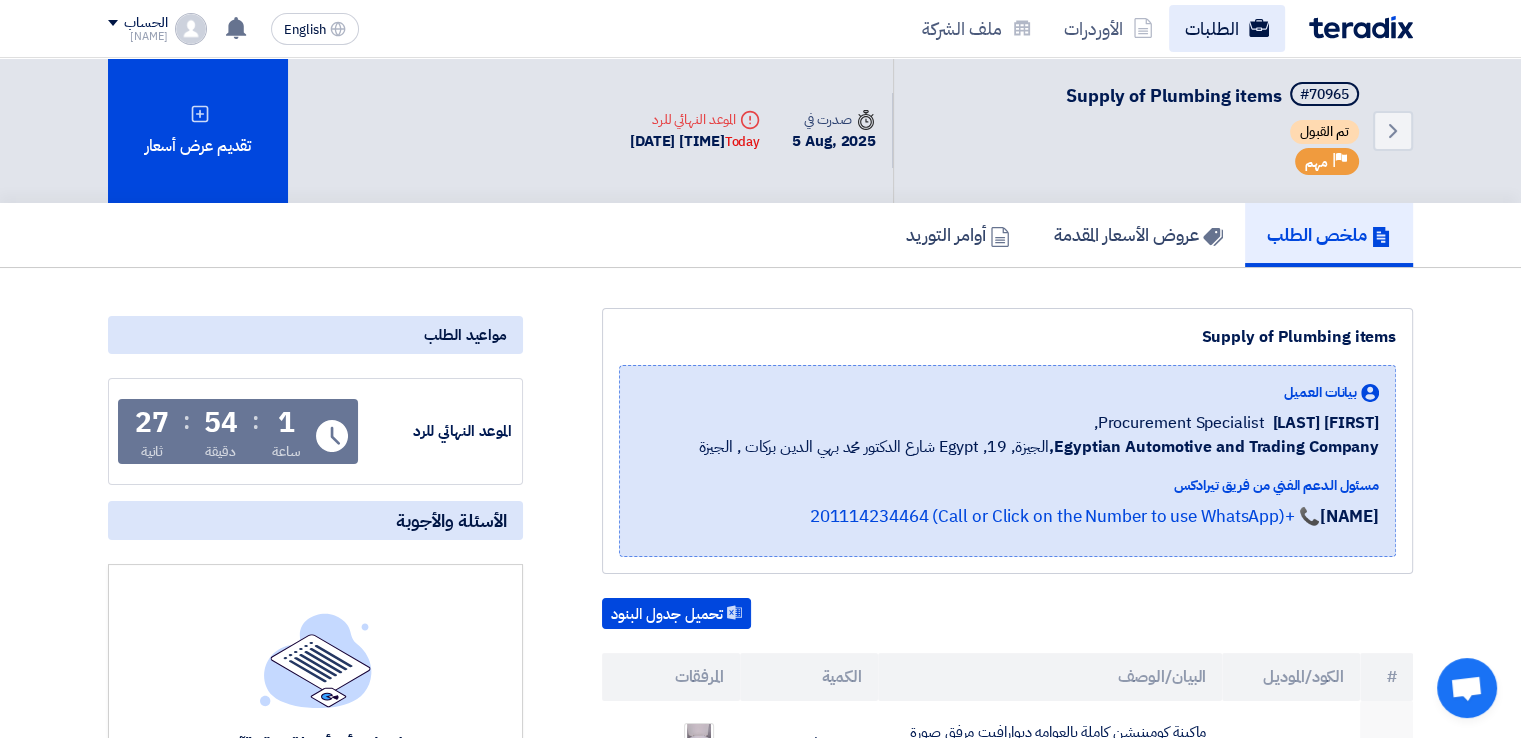 click on "الطلبات" 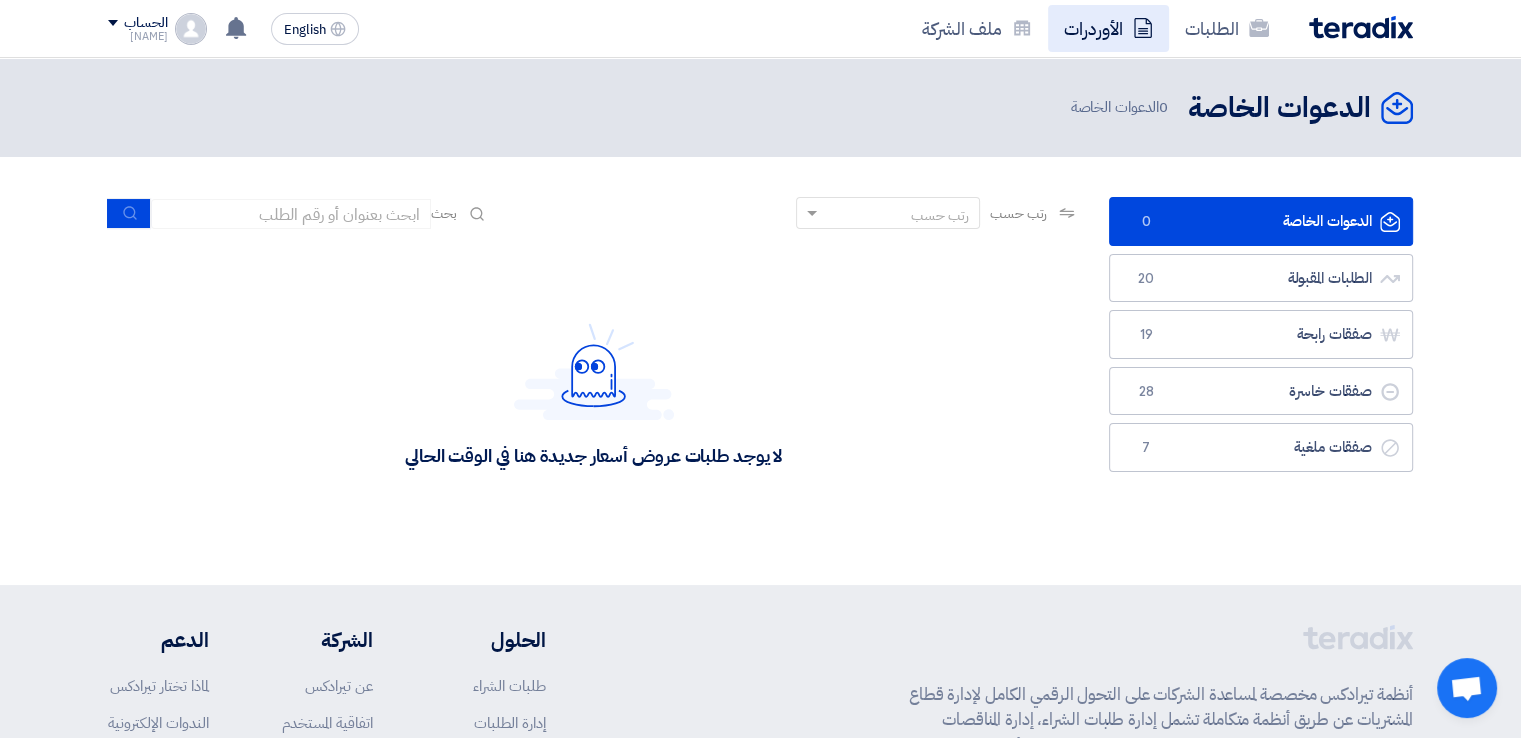 click on "الأوردرات" 